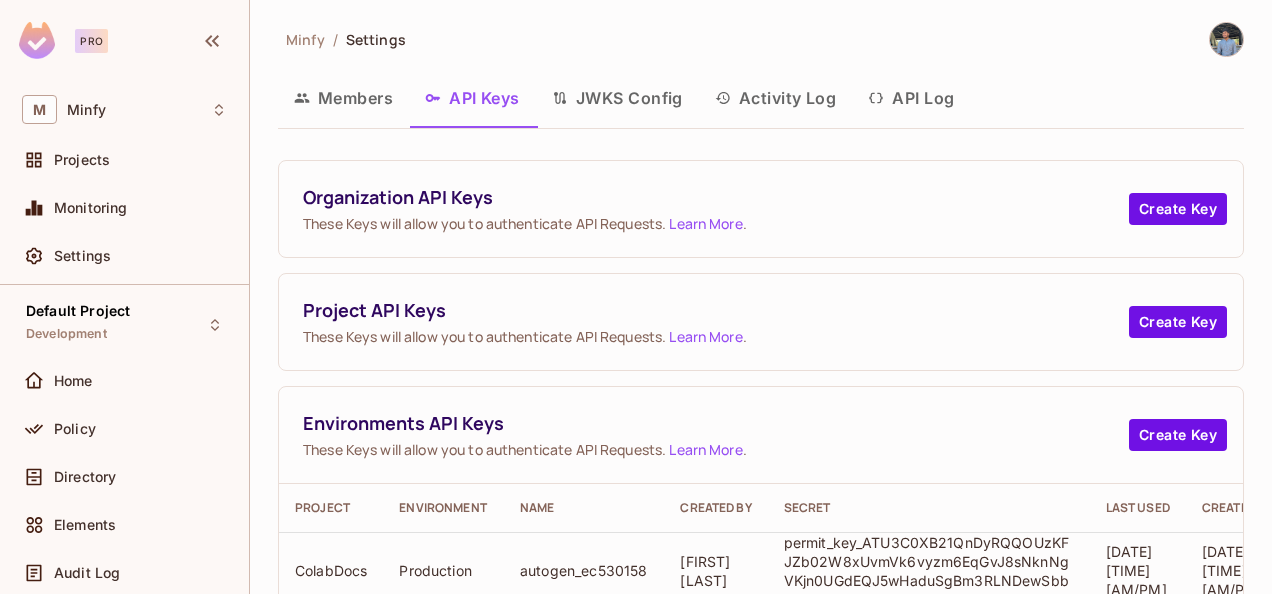 scroll, scrollTop: 0, scrollLeft: 0, axis: both 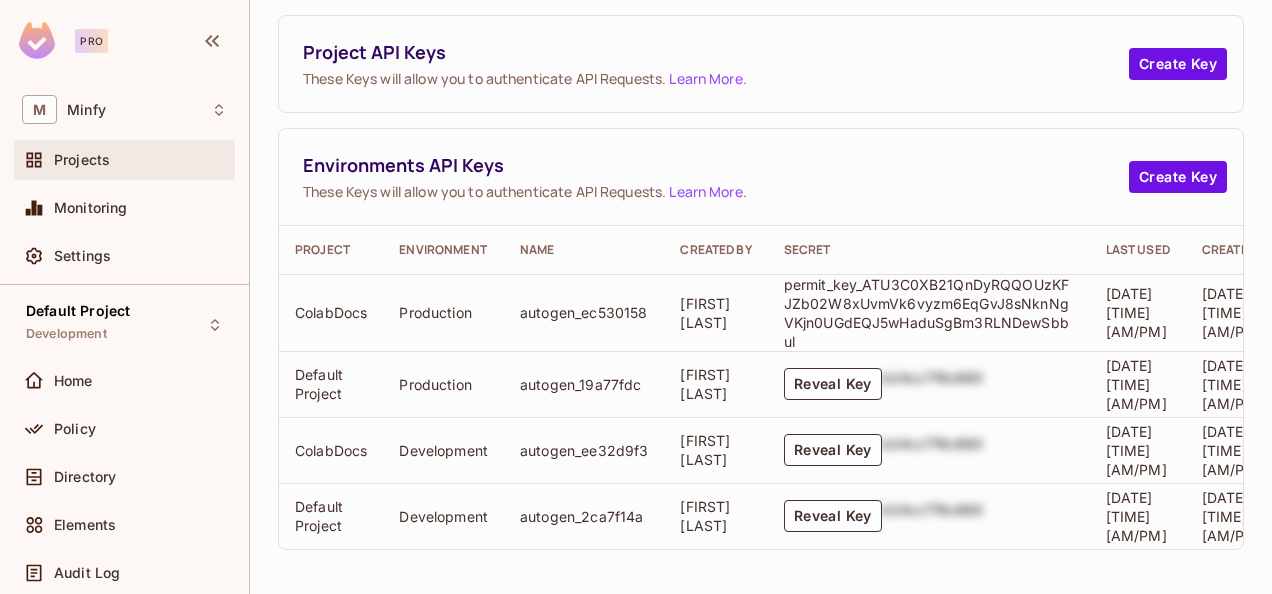 click on "Projects" at bounding box center [82, 160] 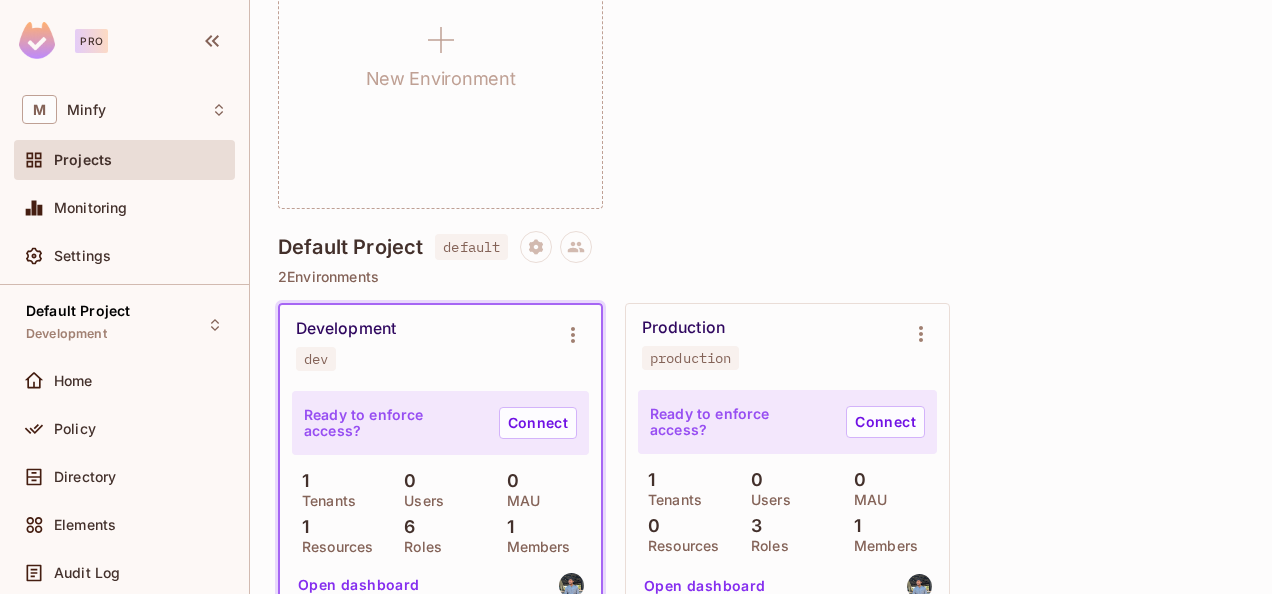 scroll, scrollTop: 900, scrollLeft: 0, axis: vertical 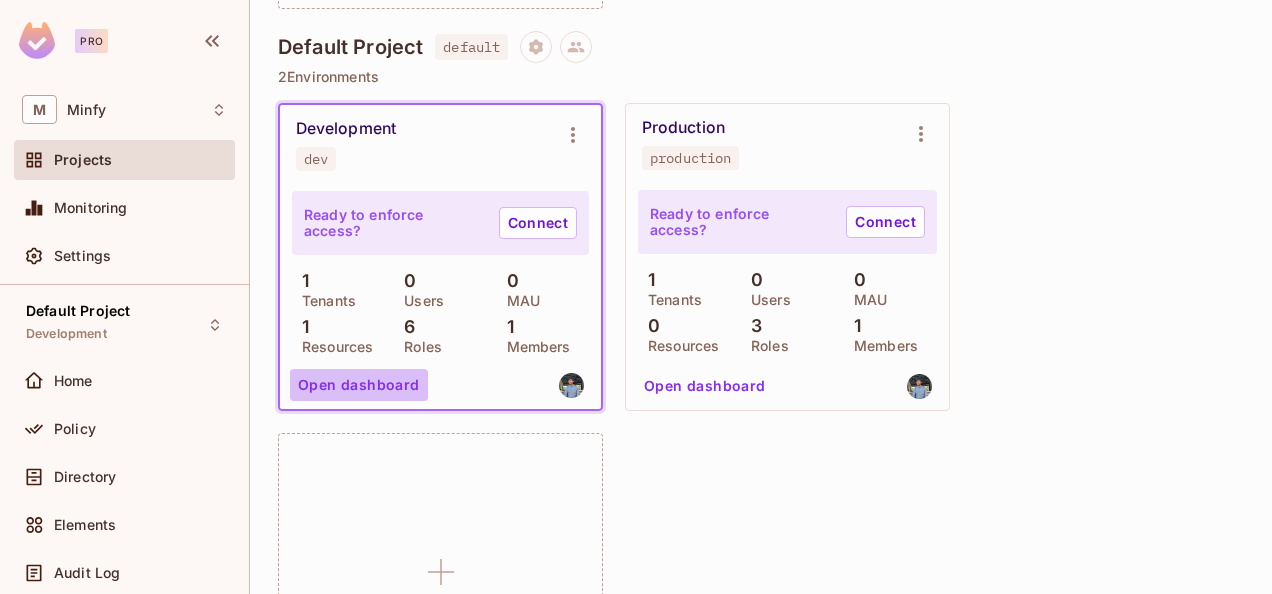 click on "Open dashboard" at bounding box center (359, 385) 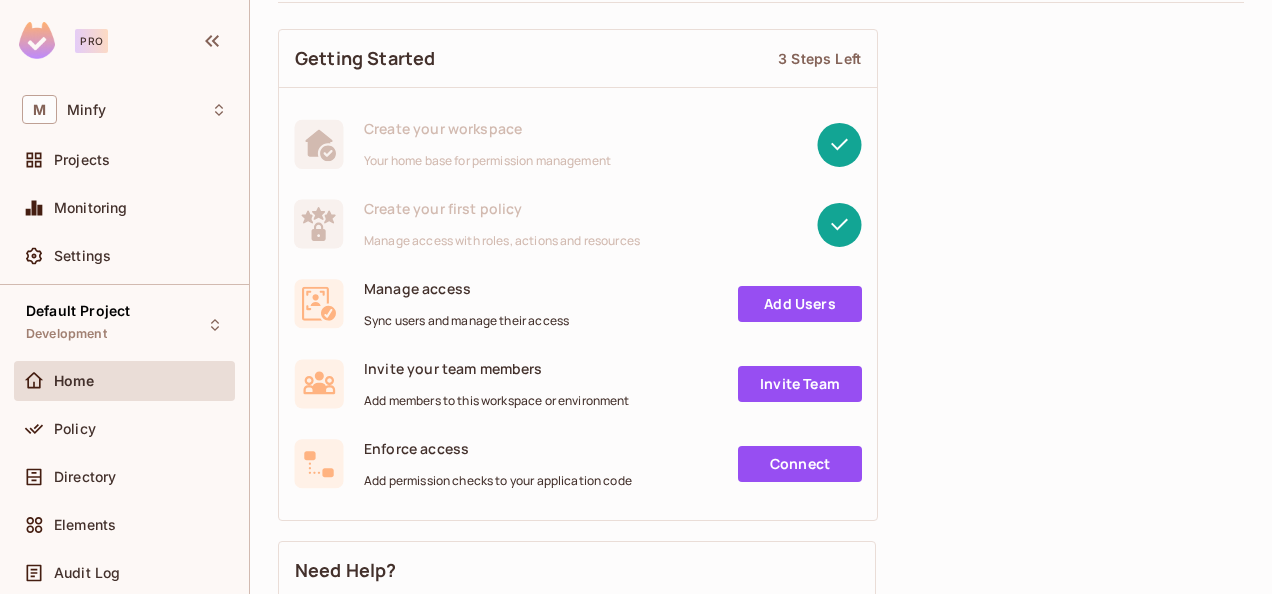 scroll, scrollTop: 0, scrollLeft: 0, axis: both 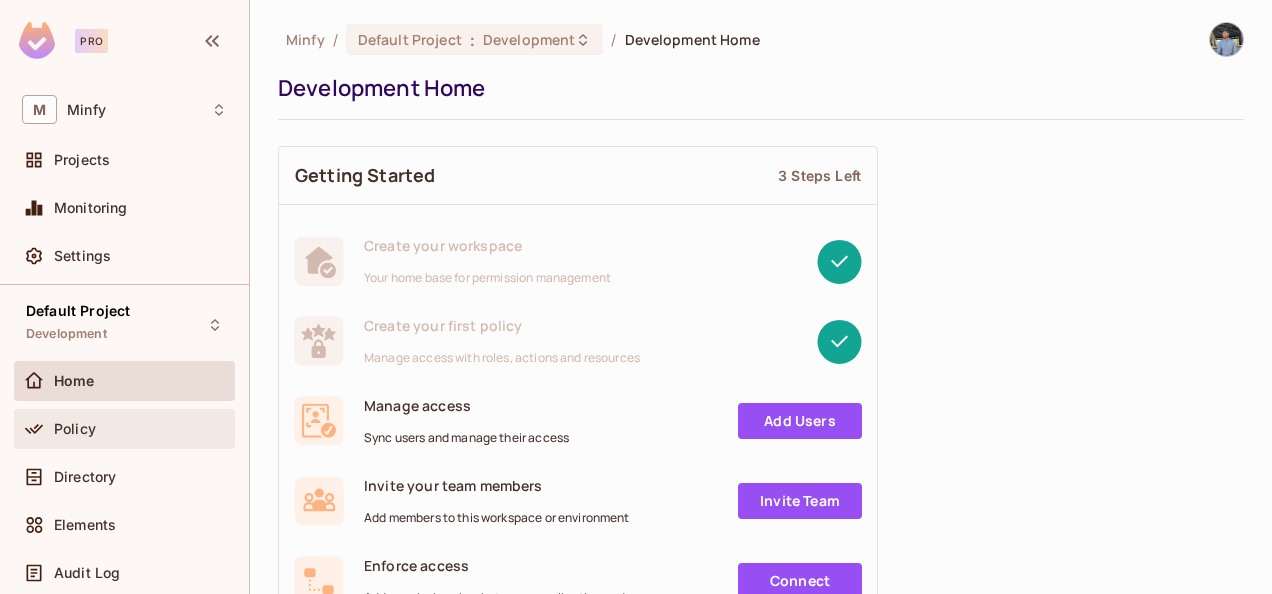 click on "Policy" at bounding box center (75, 429) 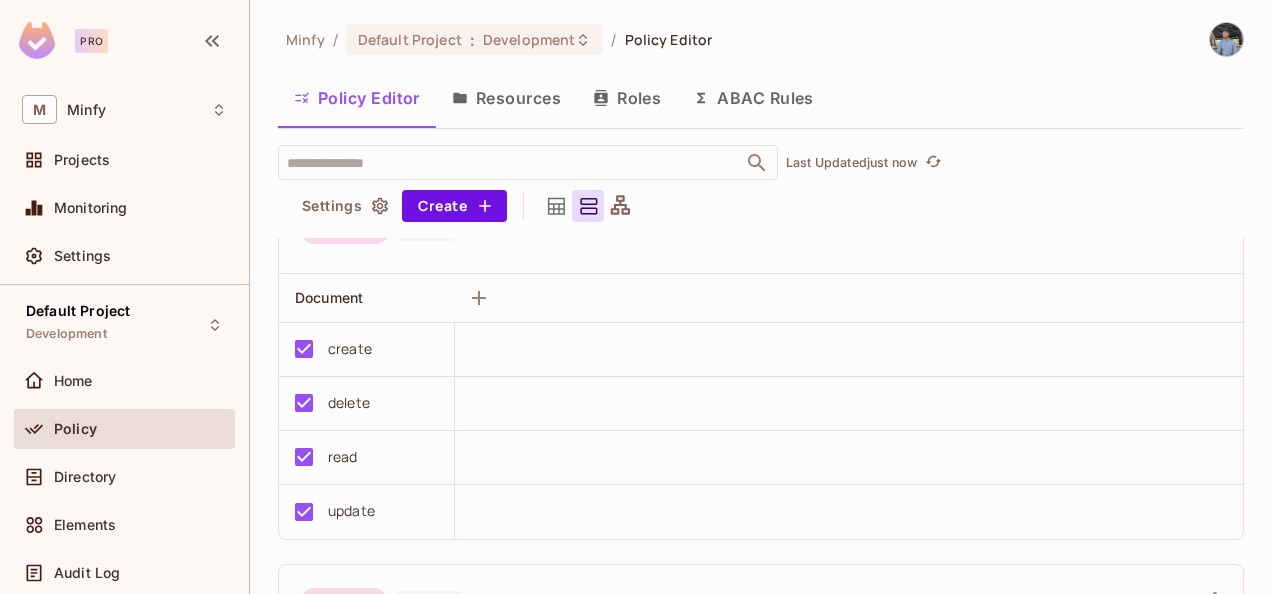 scroll, scrollTop: 0, scrollLeft: 0, axis: both 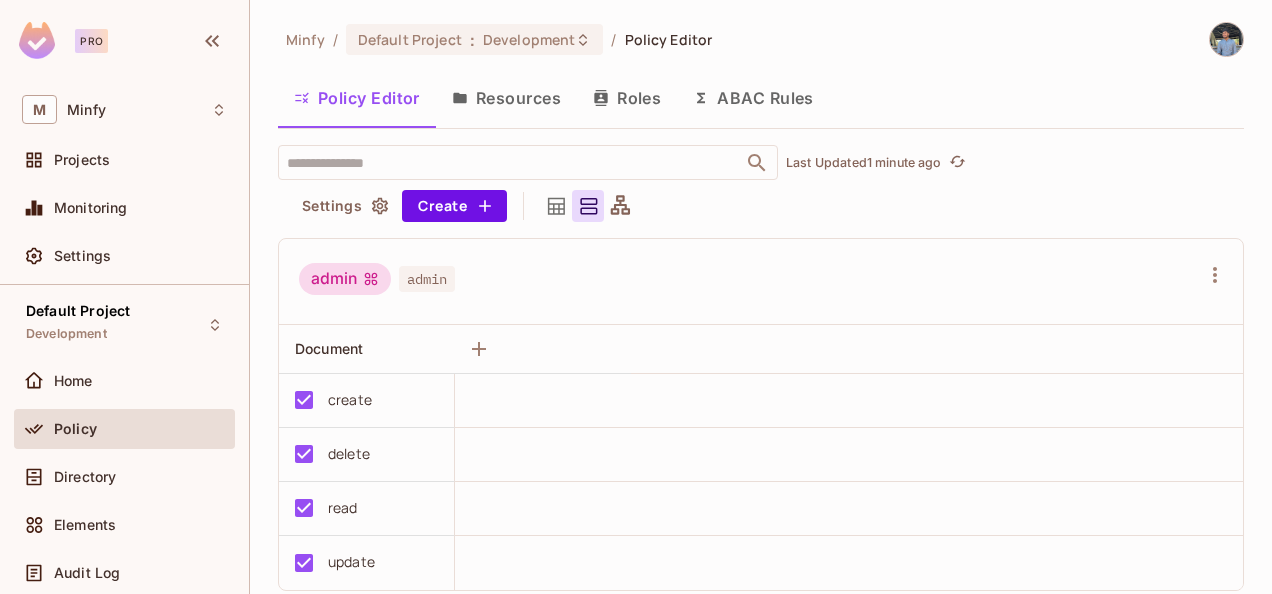 click on "admin" at bounding box center [345, 279] 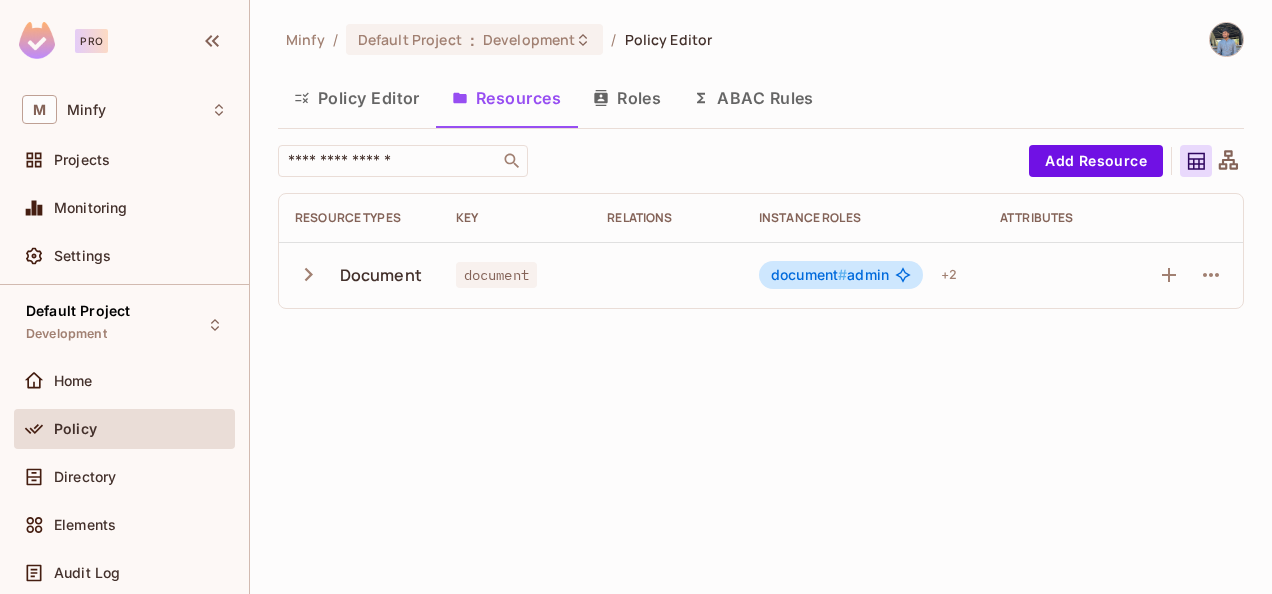 click on "Roles" at bounding box center (627, 98) 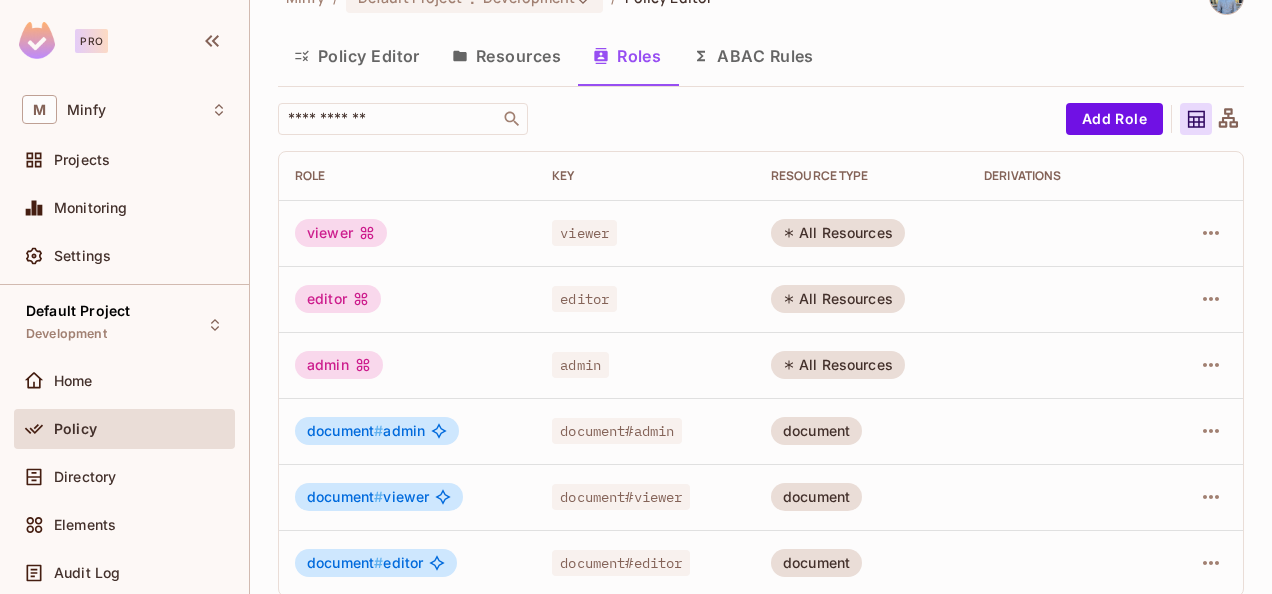 scroll, scrollTop: 60, scrollLeft: 0, axis: vertical 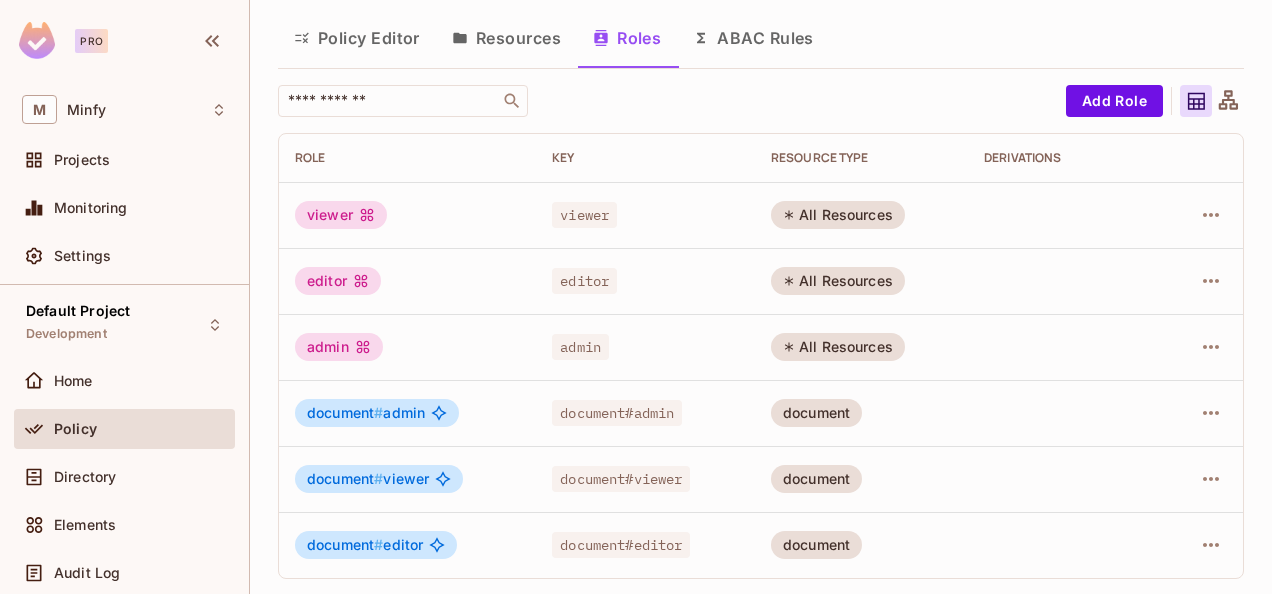 click on "admin" at bounding box center (339, 347) 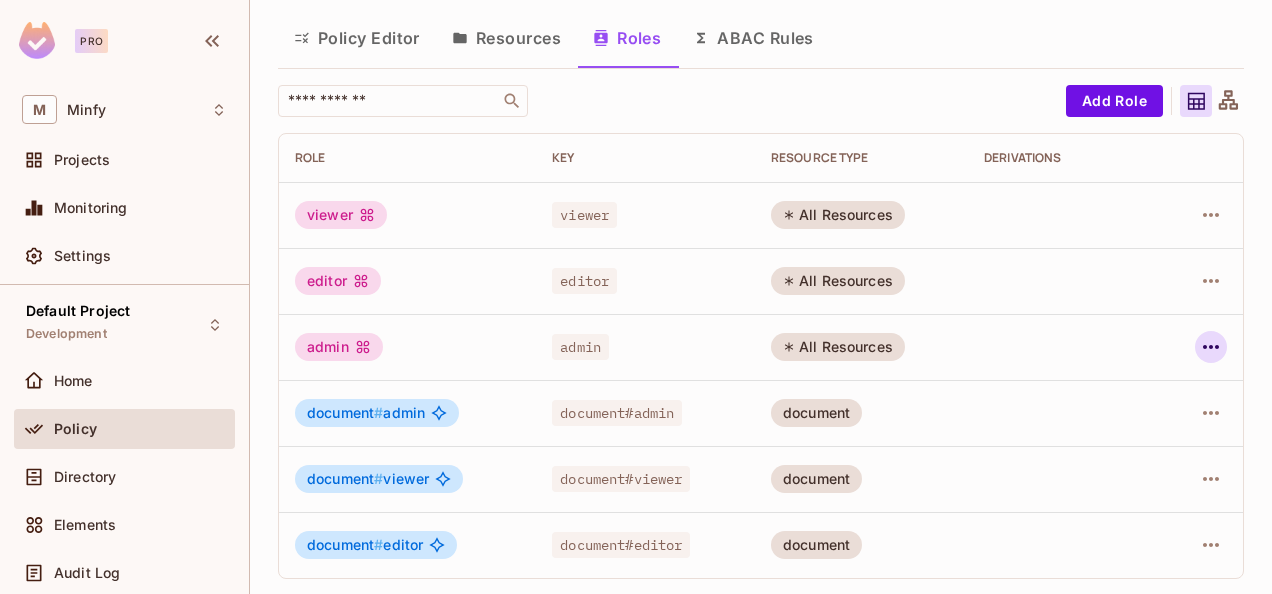 click 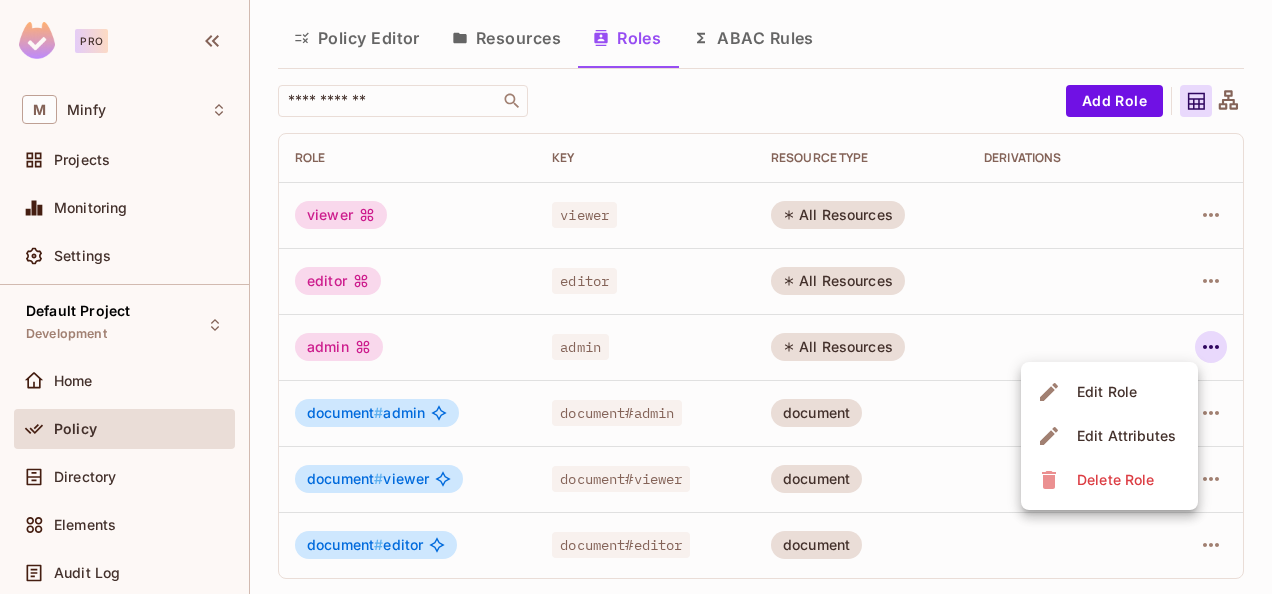 click on "Edit Role" at bounding box center [1107, 392] 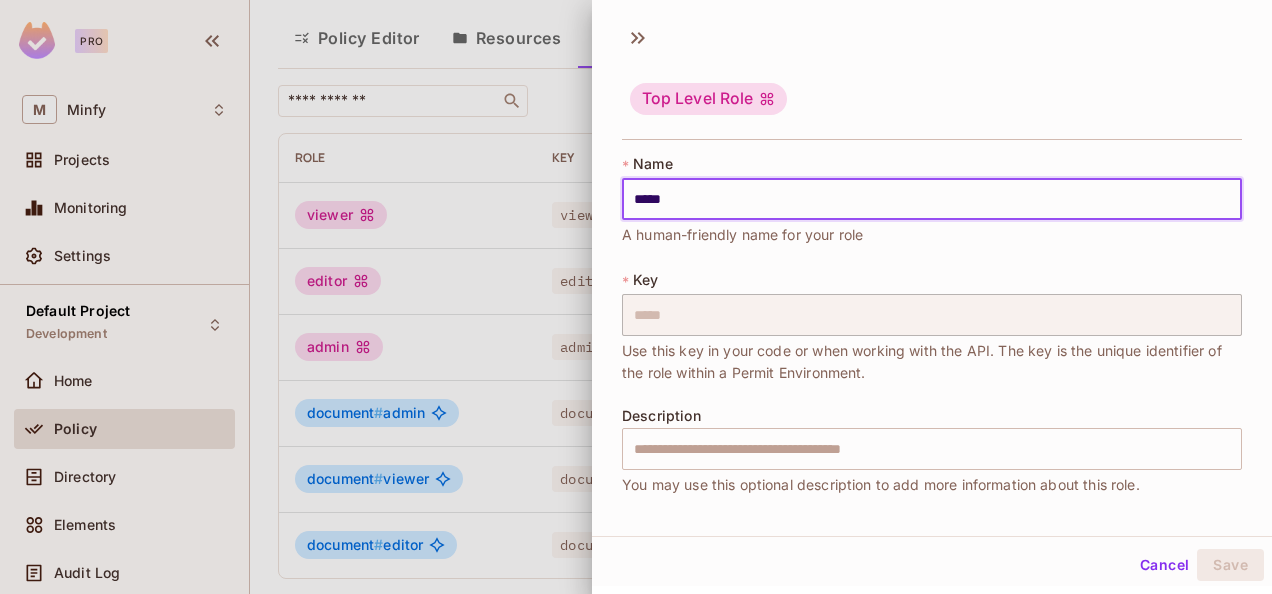 drag, startPoint x: 707, startPoint y: 198, endPoint x: 577, endPoint y: 204, distance: 130.13838 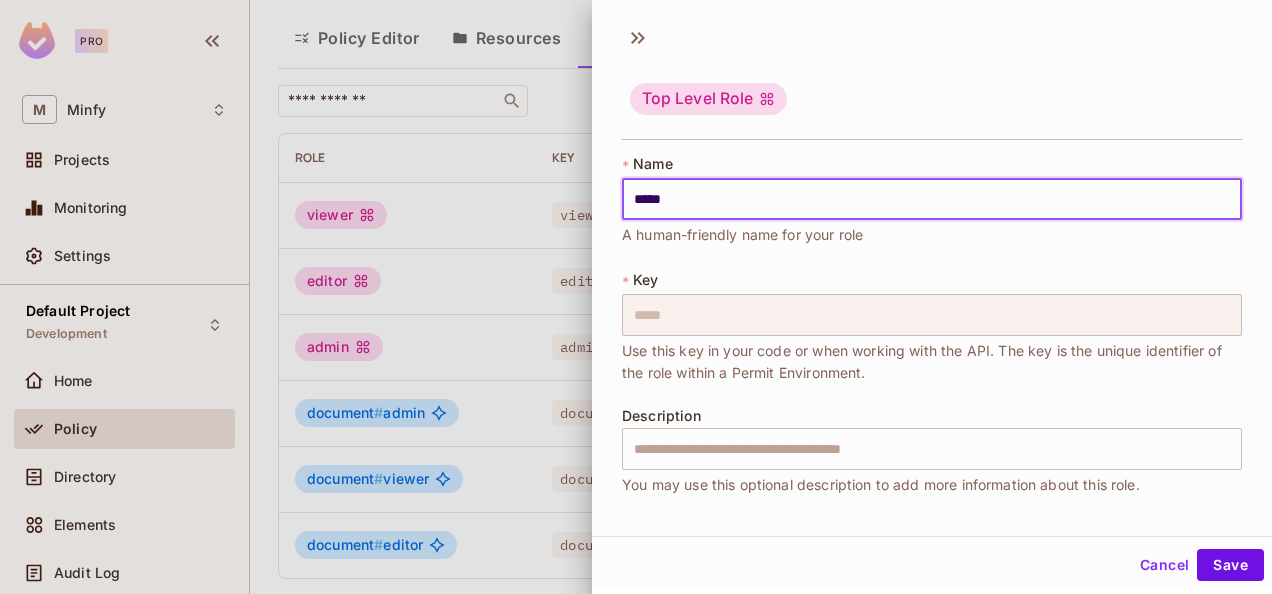type on "*****" 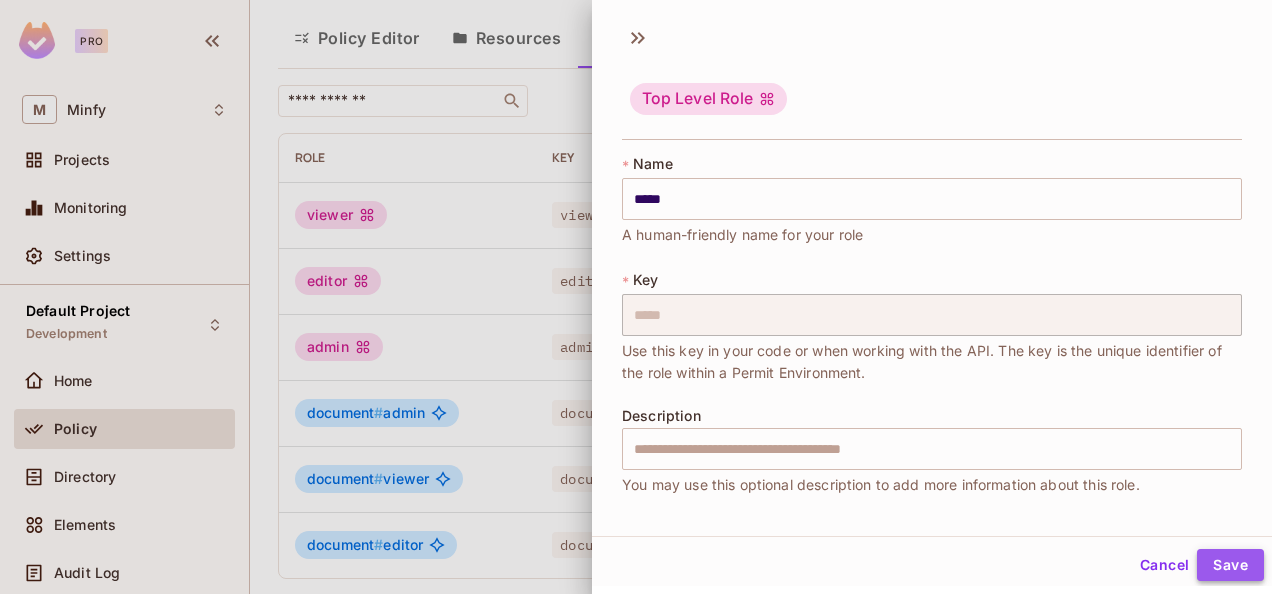 click on "Save" at bounding box center (1230, 565) 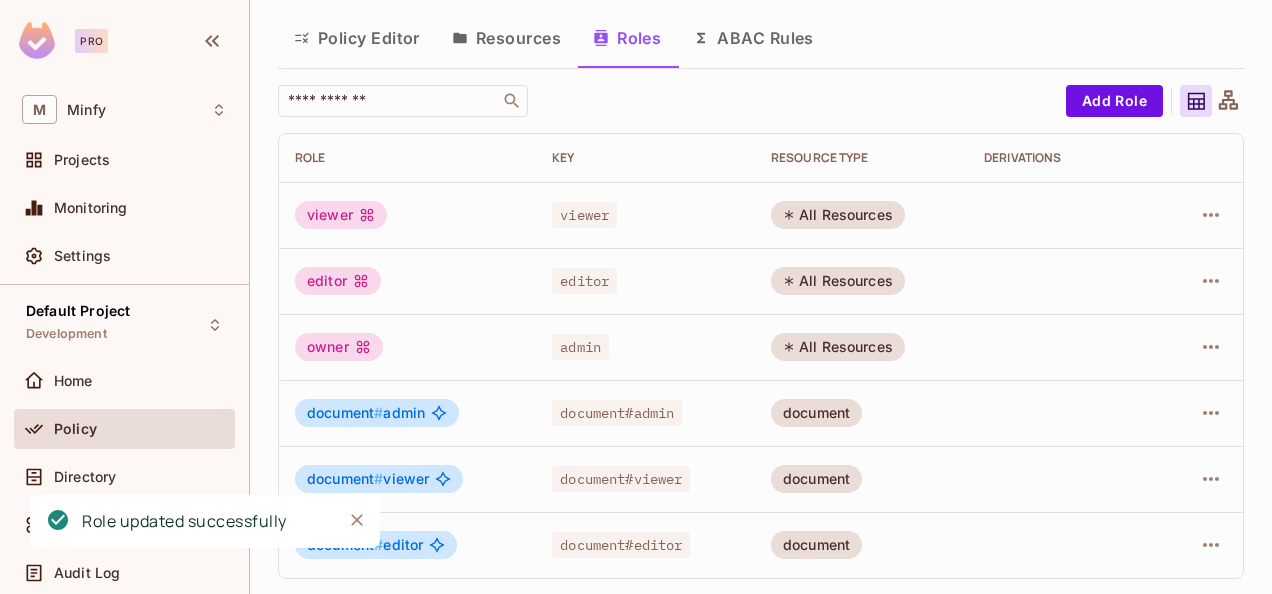 click on "admin" at bounding box center [580, 347] 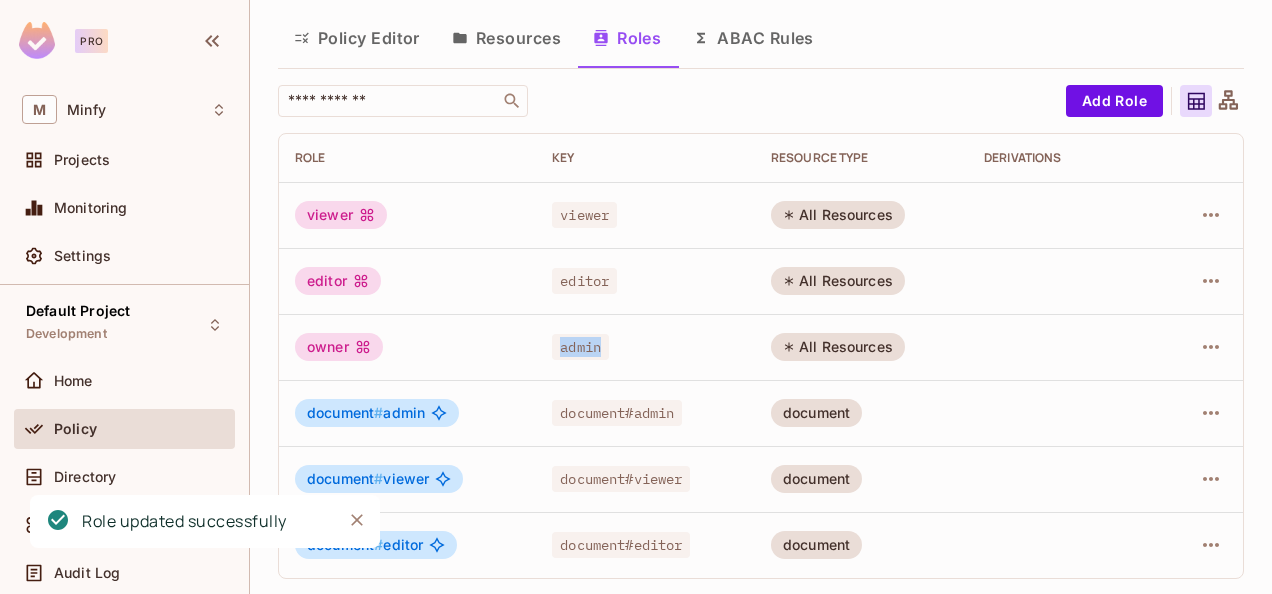 click on "admin" at bounding box center (580, 347) 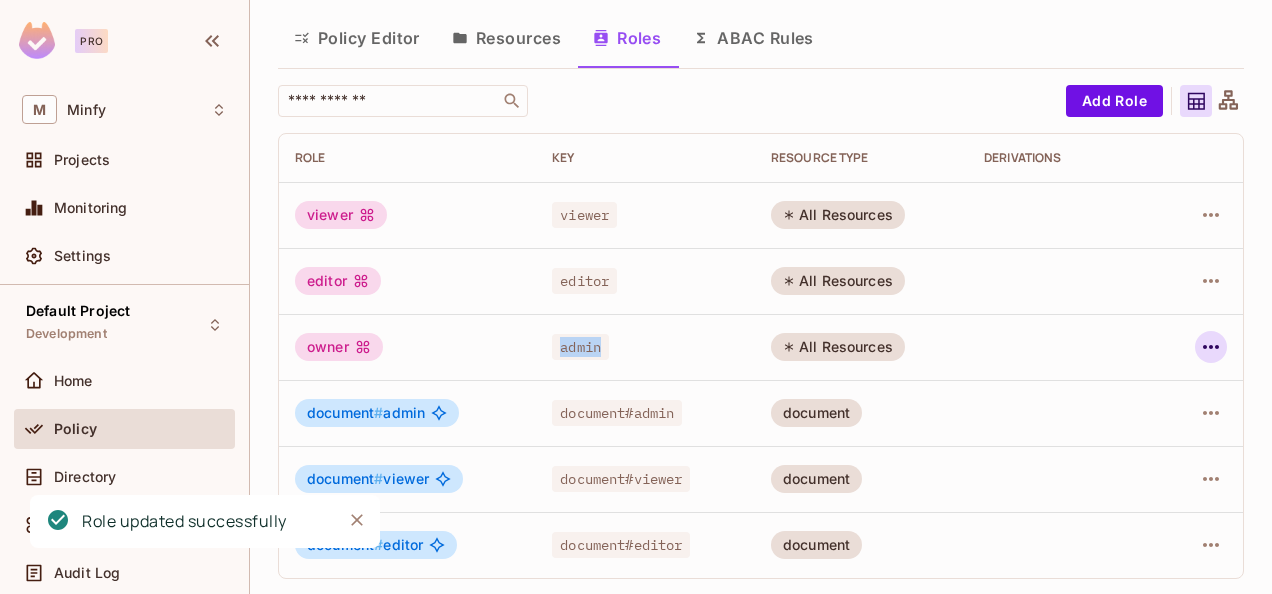 click 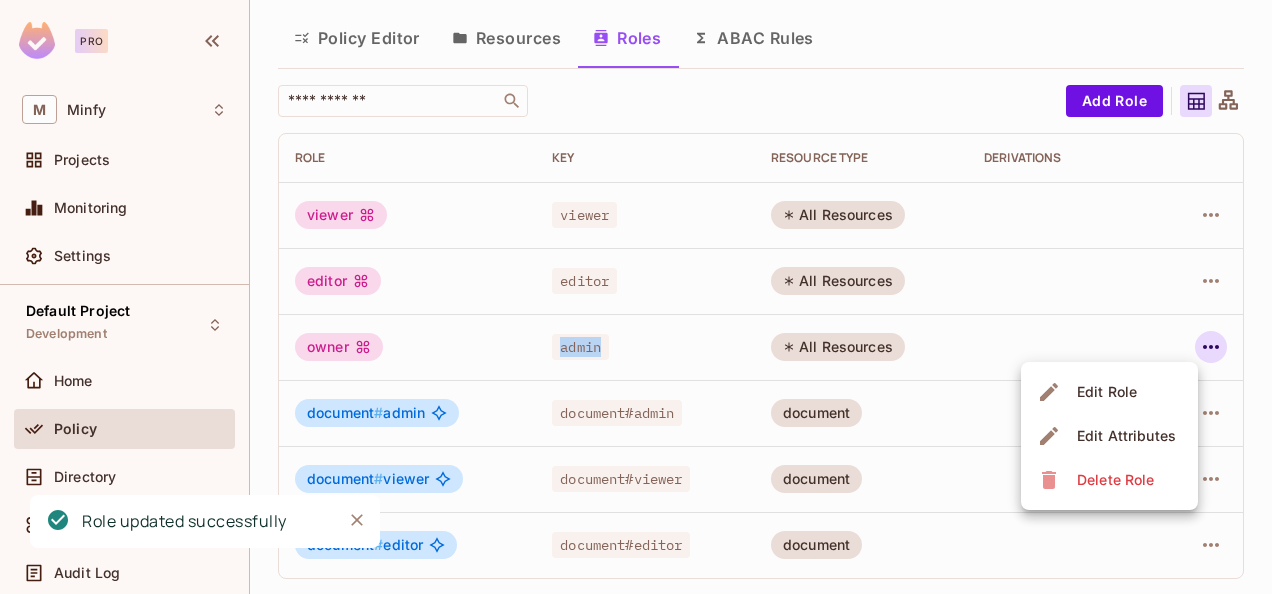 click on "Delete Role" at bounding box center (1115, 480) 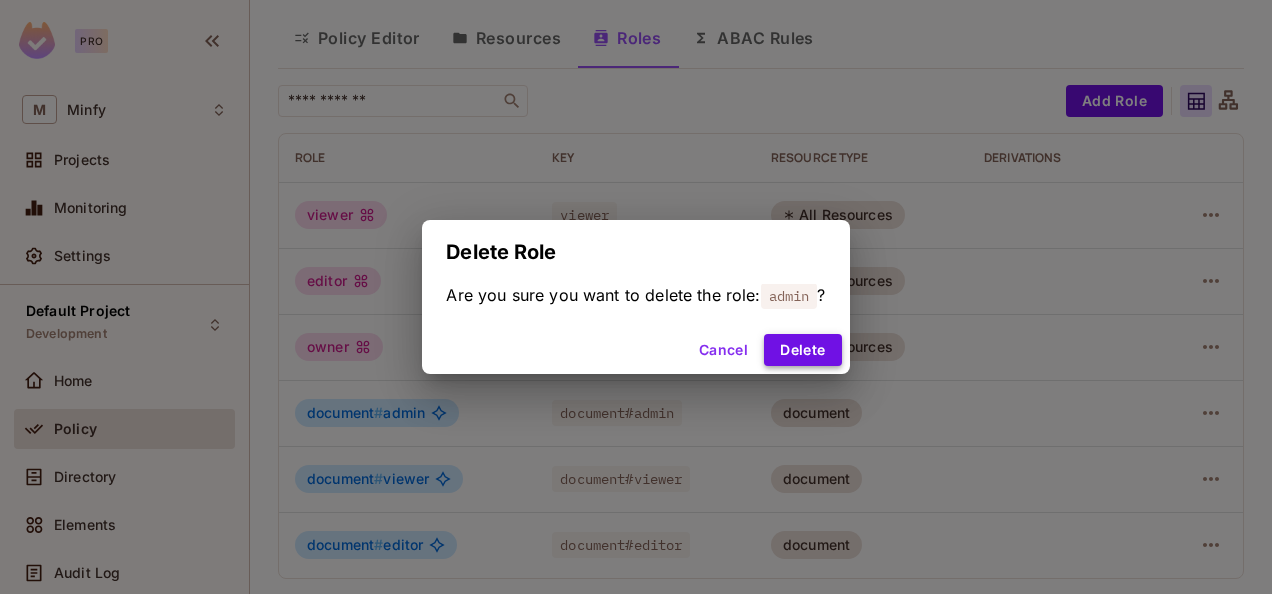 click on "Delete" at bounding box center (802, 350) 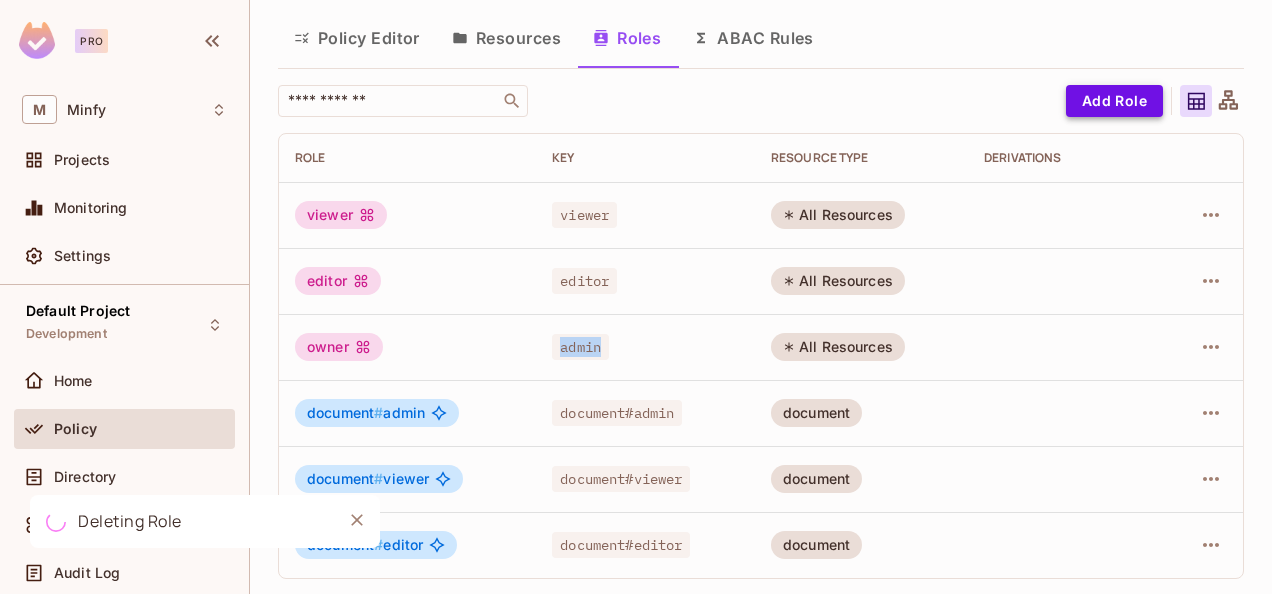 click on "Add Role" at bounding box center [1114, 101] 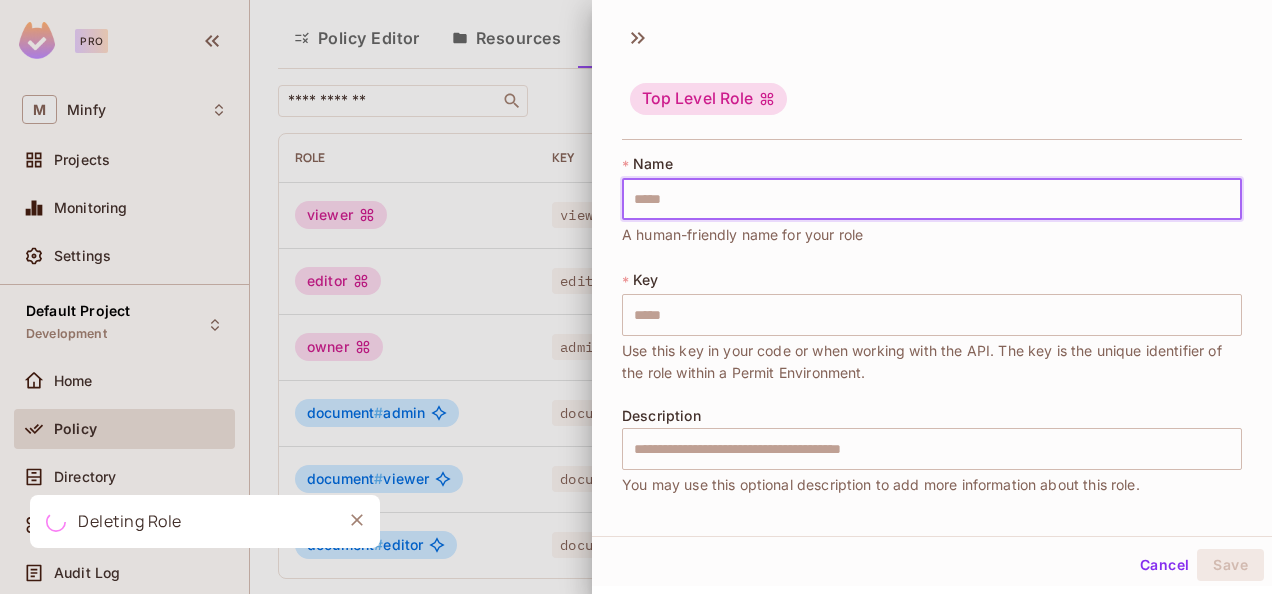 click at bounding box center [932, 199] 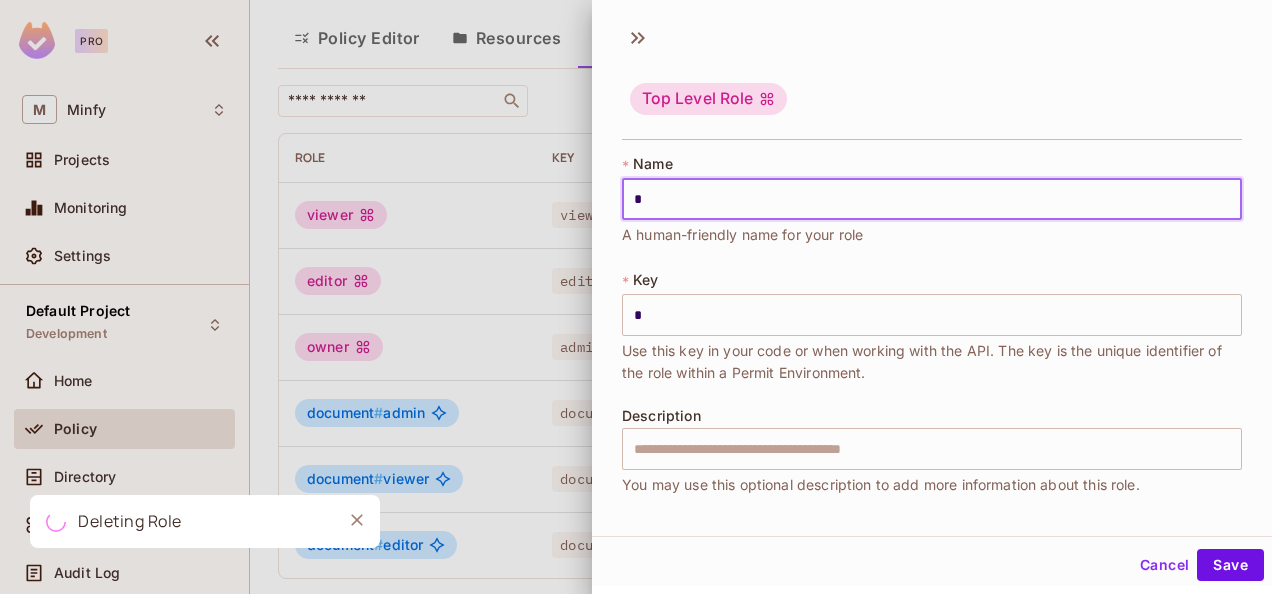 type on "**" 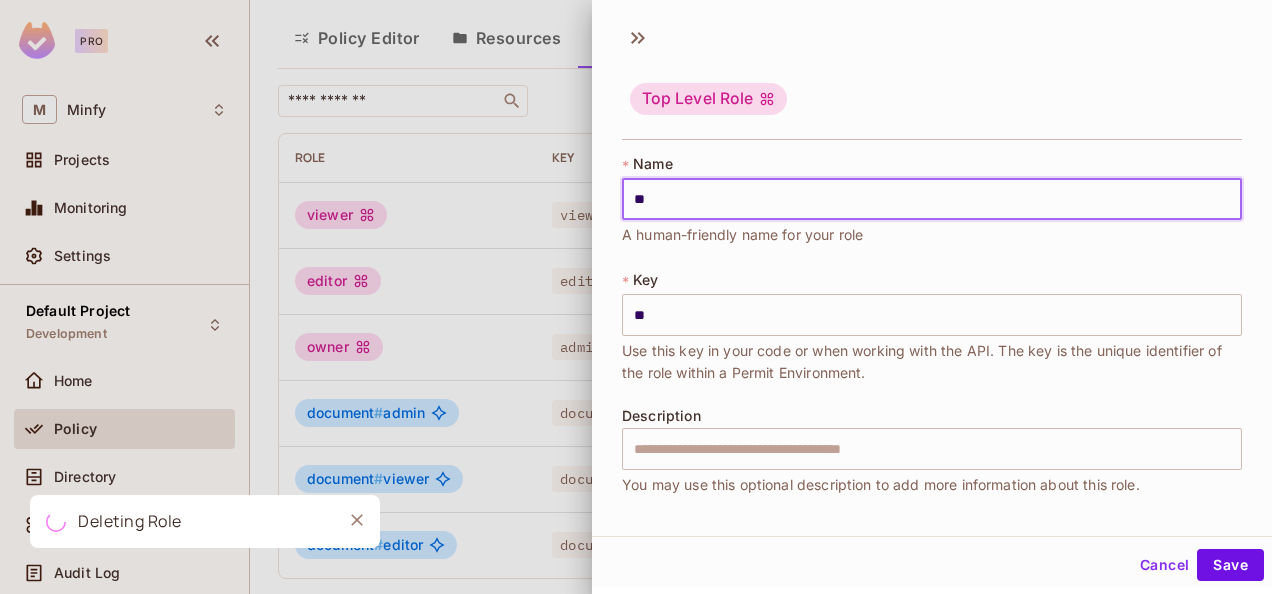type on "***" 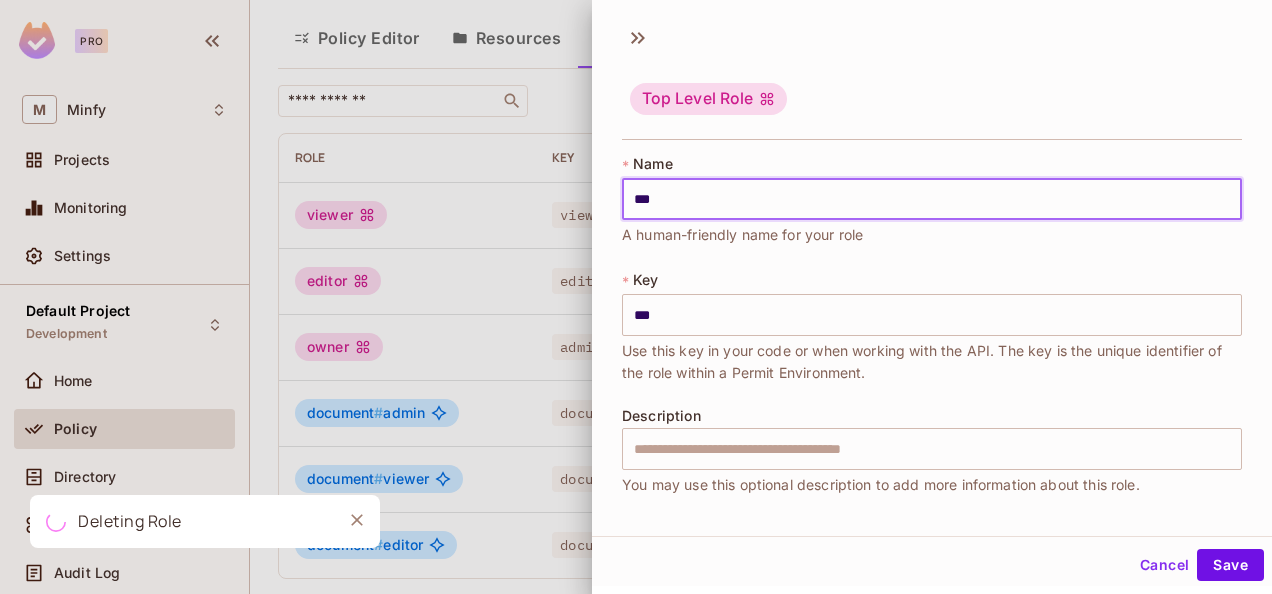 type on "****" 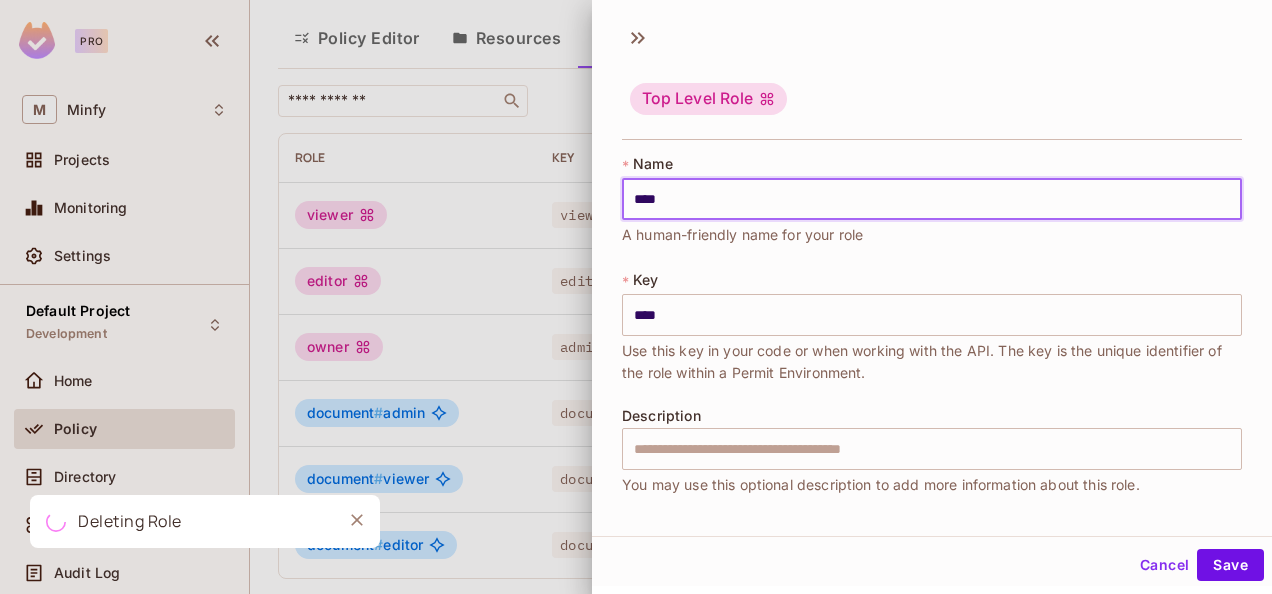 type on "*****" 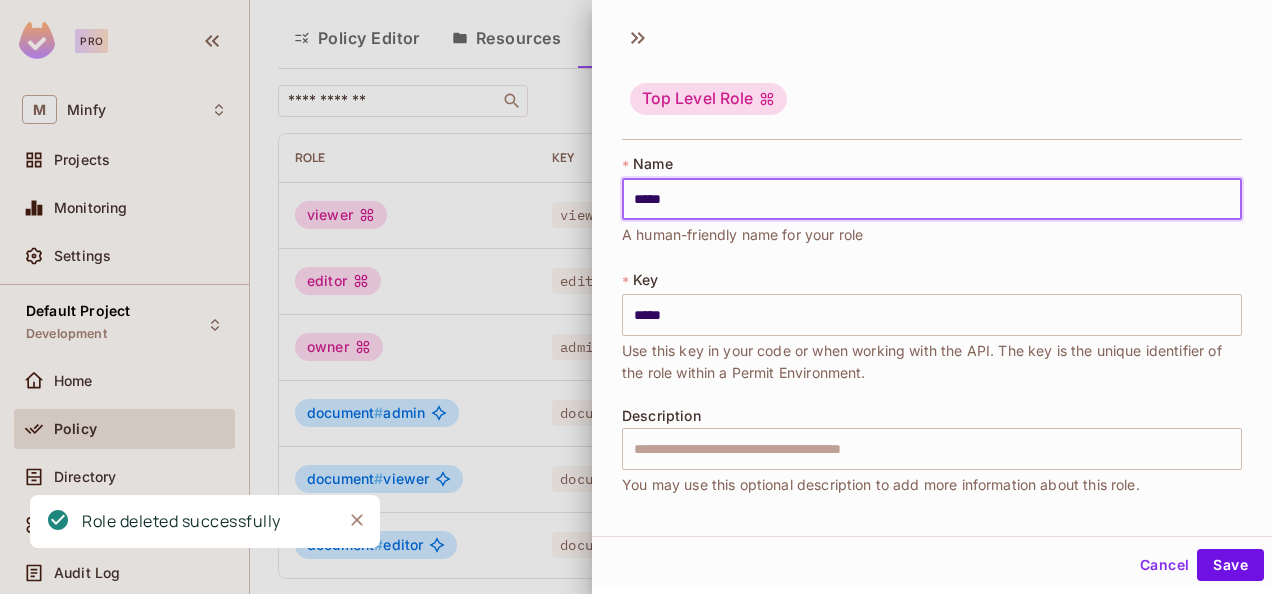 scroll, scrollTop: 0, scrollLeft: 0, axis: both 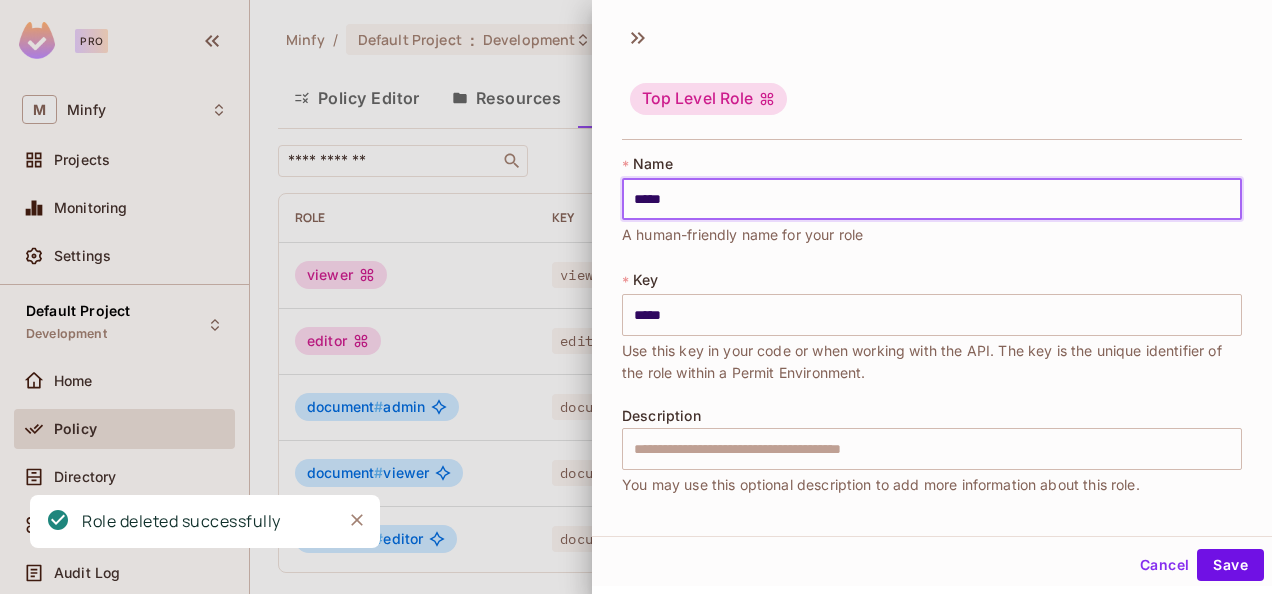 type on "*****" 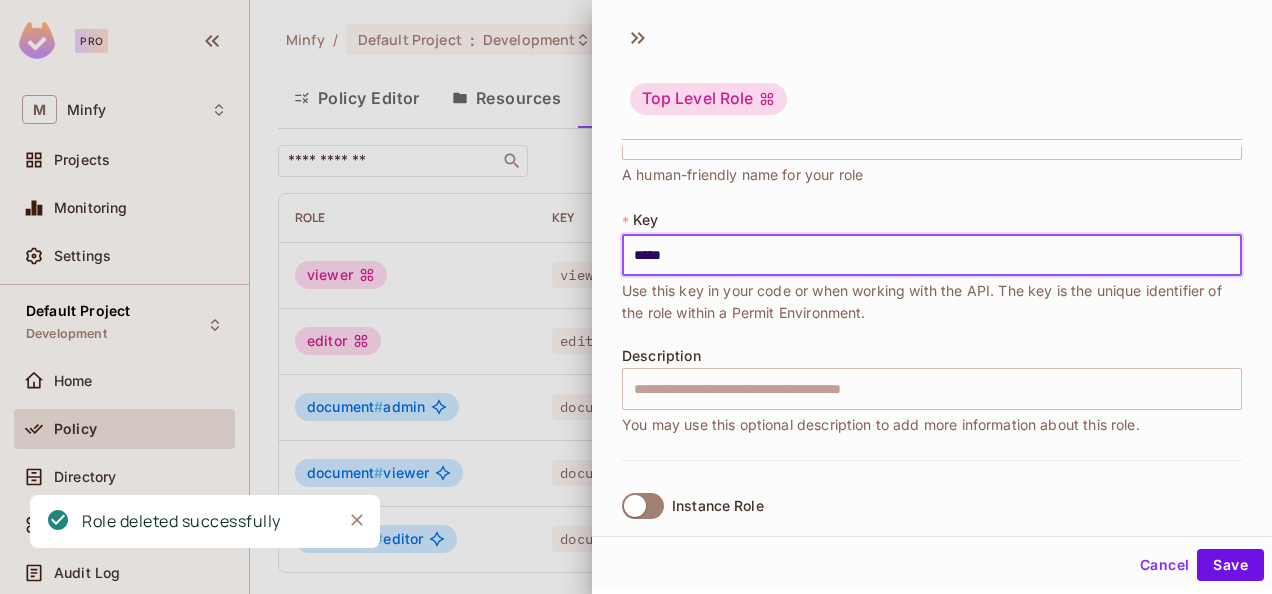 scroll, scrollTop: 90, scrollLeft: 0, axis: vertical 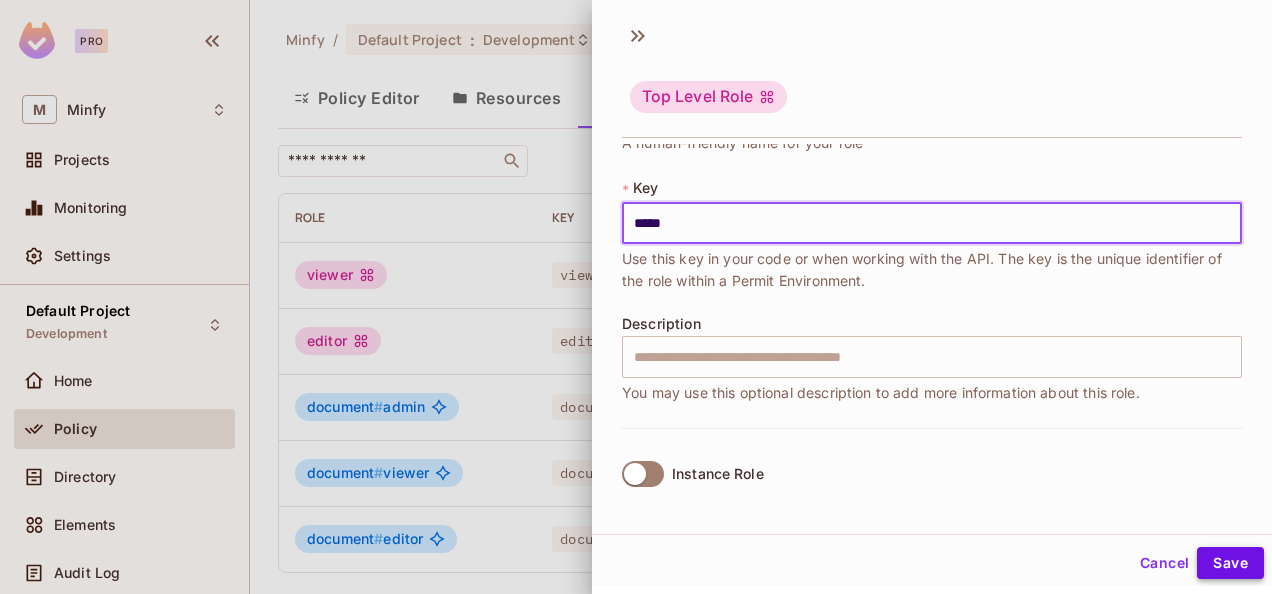 type on "*****" 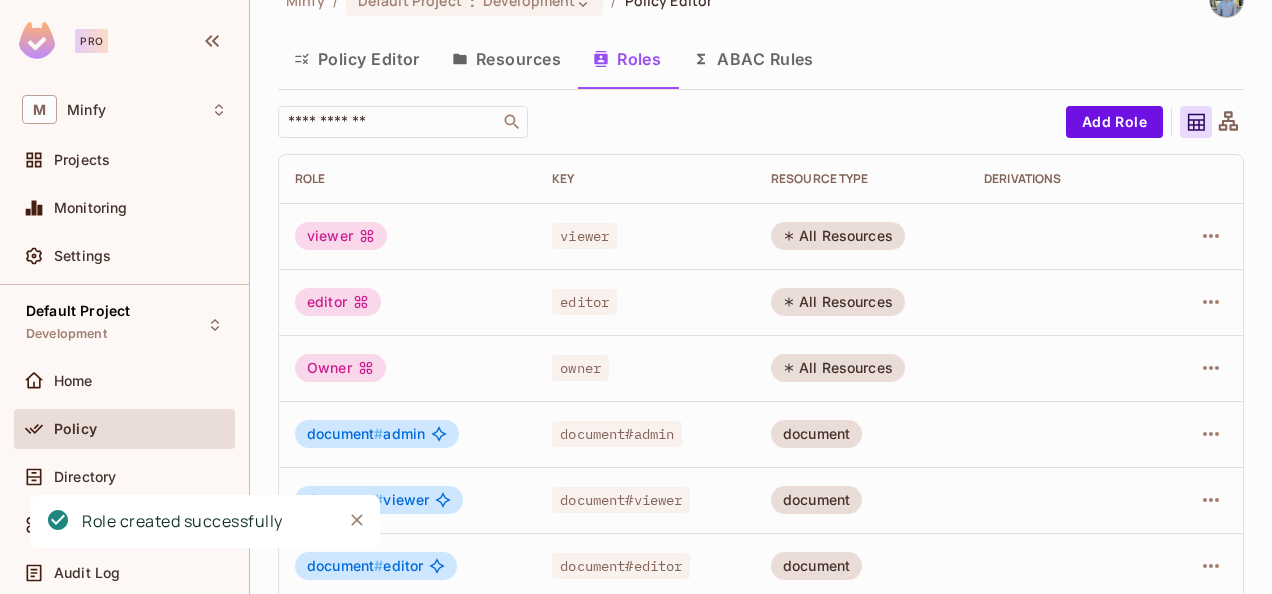 scroll, scrollTop: 60, scrollLeft: 0, axis: vertical 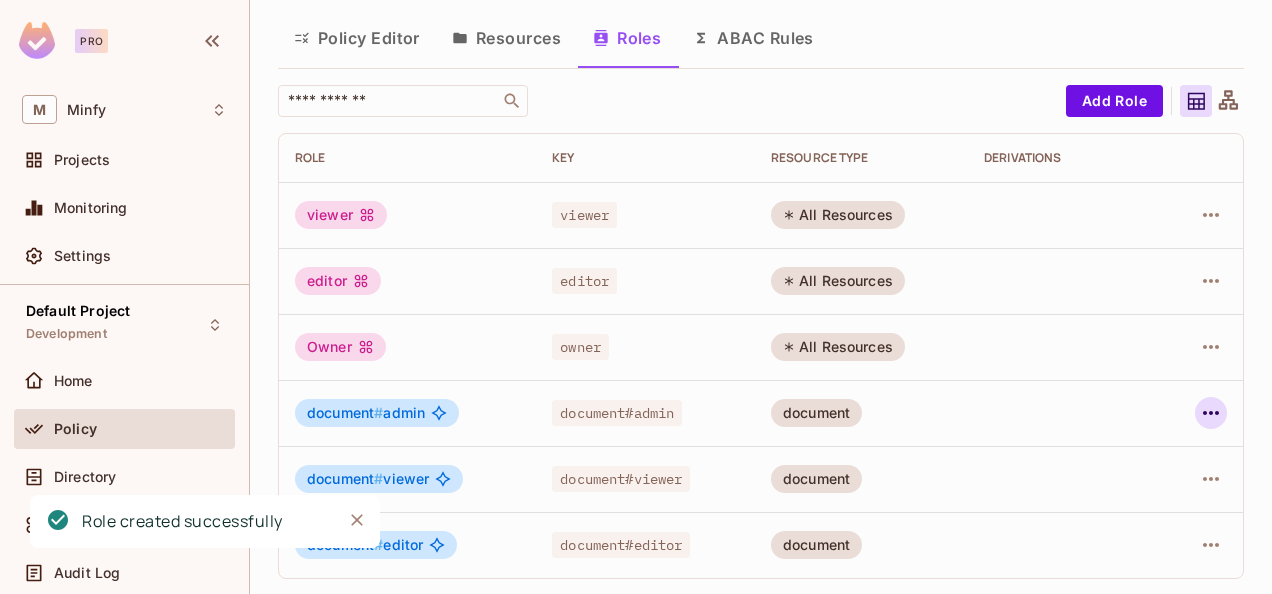 click 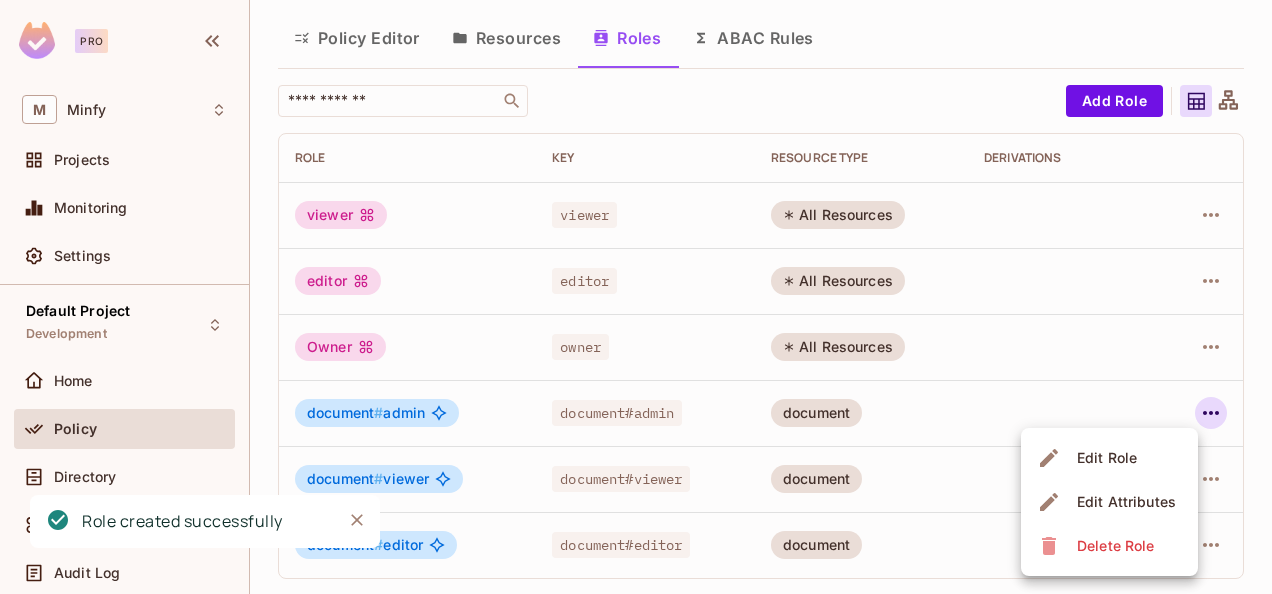 click on "Edit Role" at bounding box center (1107, 458) 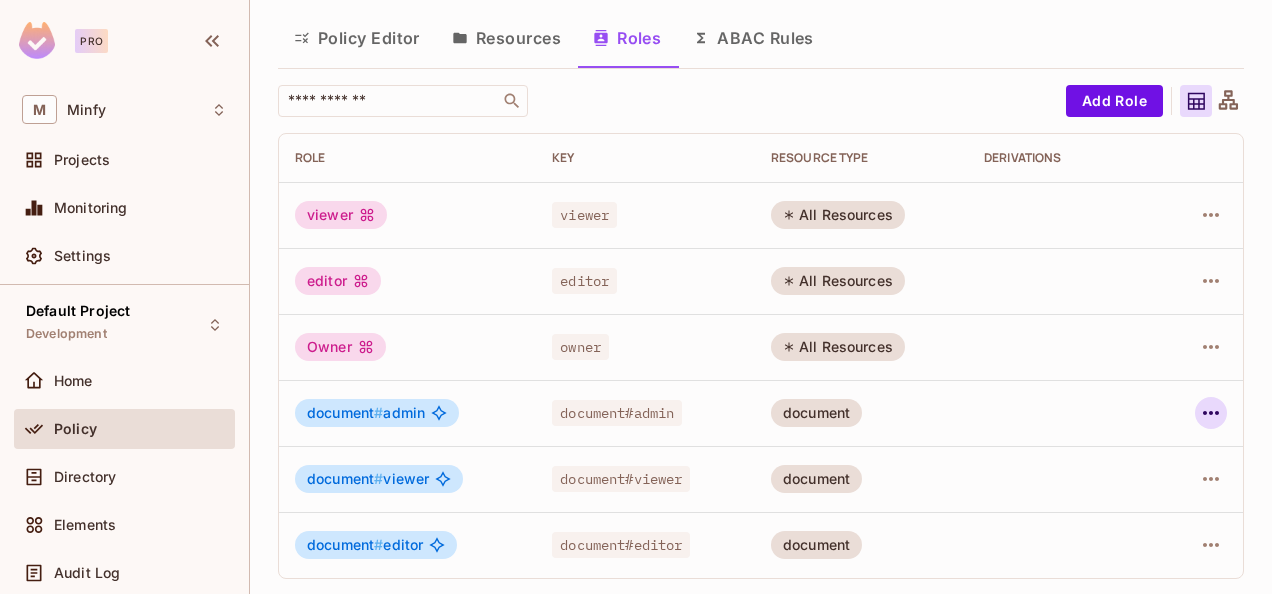click 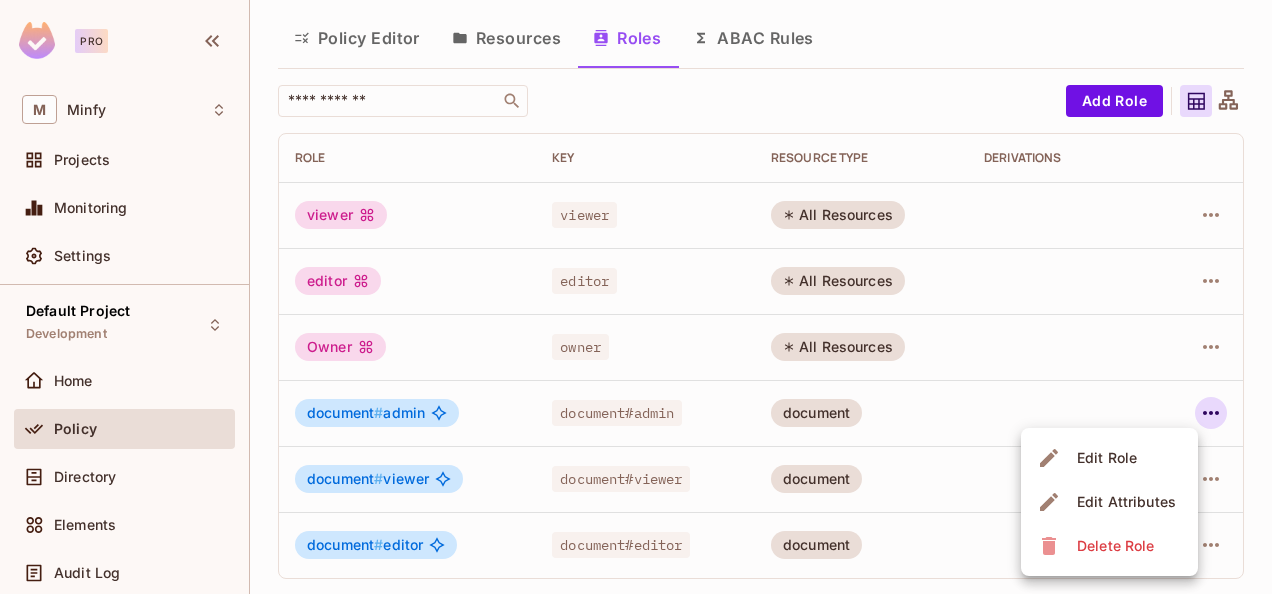 click on "Delete Role" at bounding box center (1115, 546) 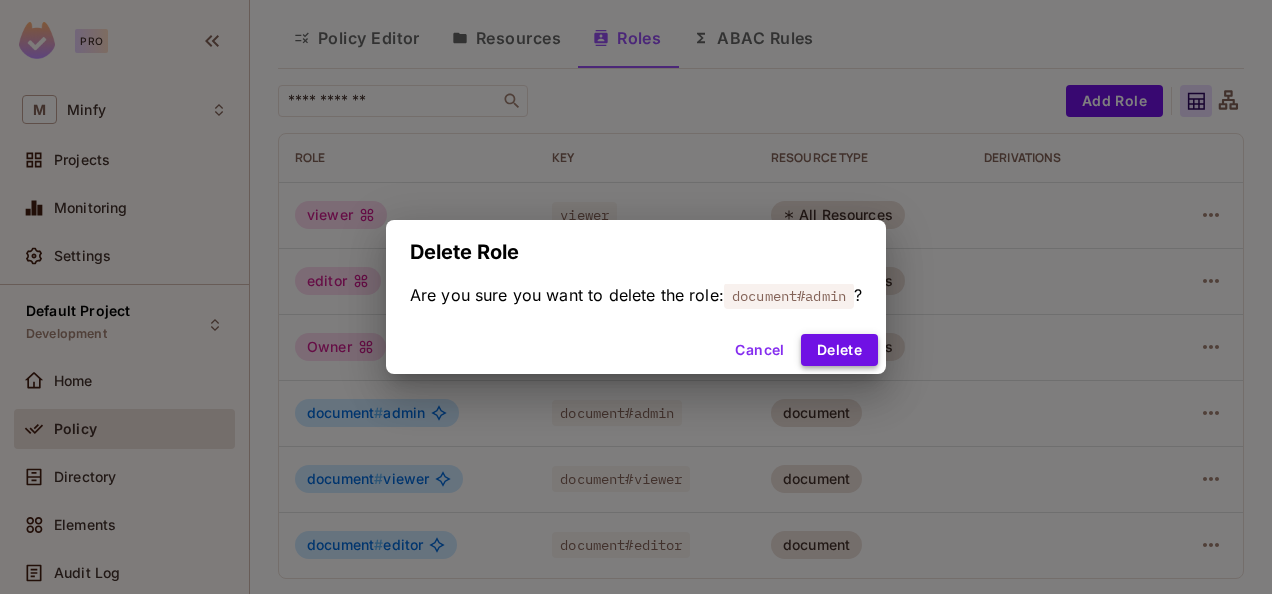 click on "Delete" at bounding box center [839, 350] 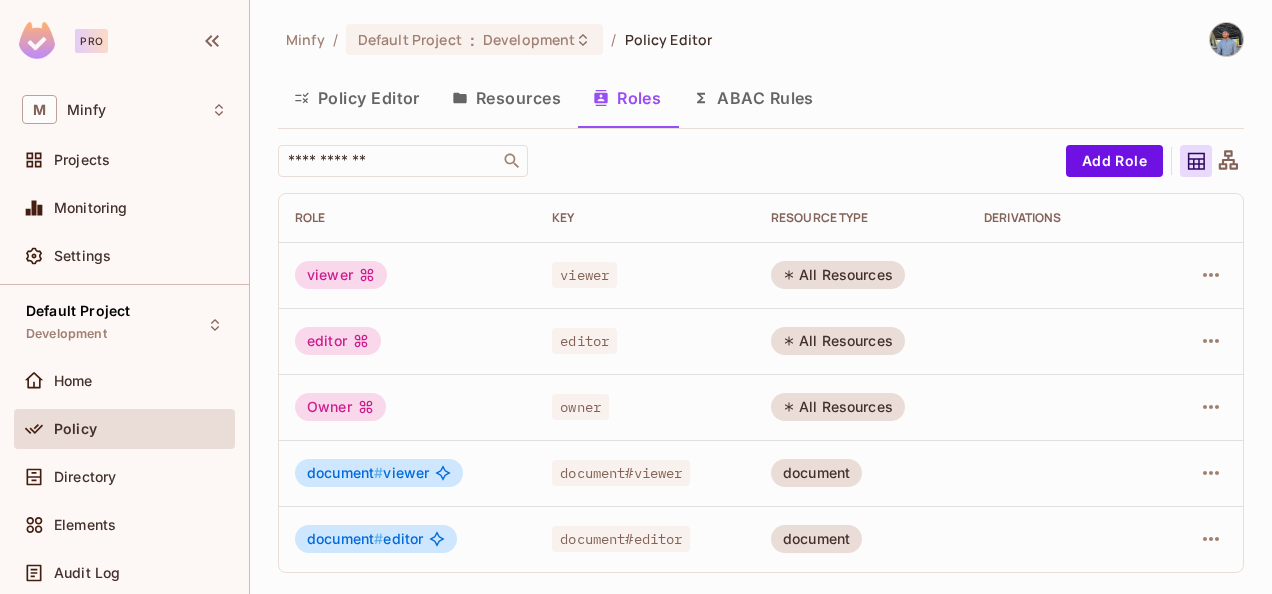 scroll, scrollTop: 0, scrollLeft: 0, axis: both 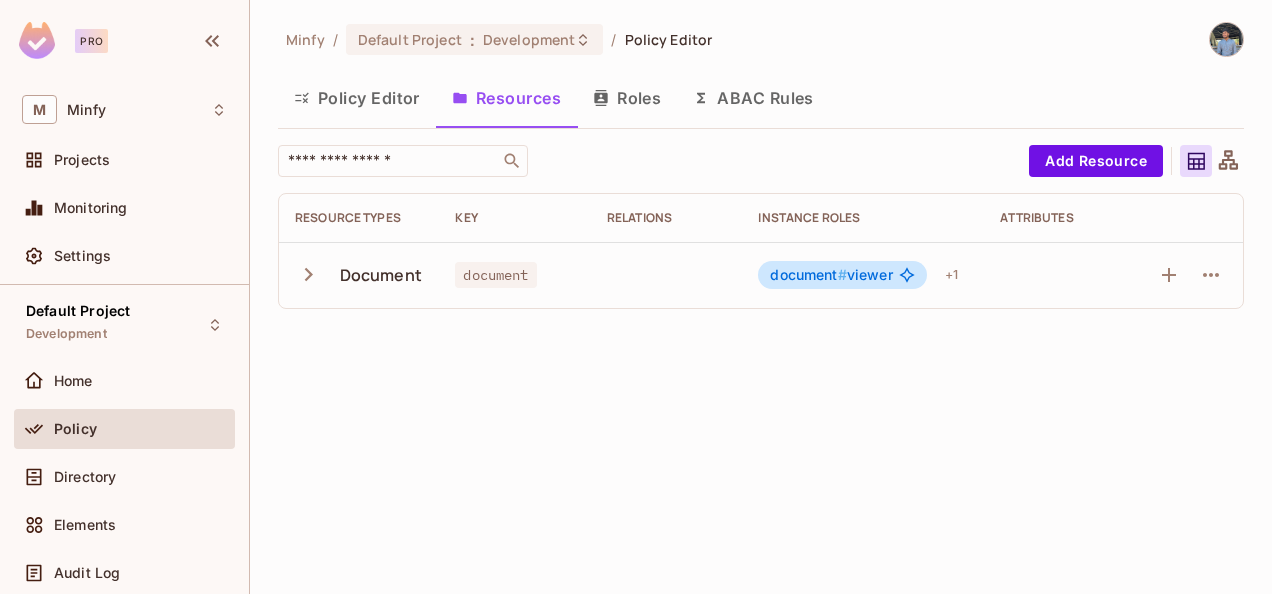 click on "Document" at bounding box center [381, 275] 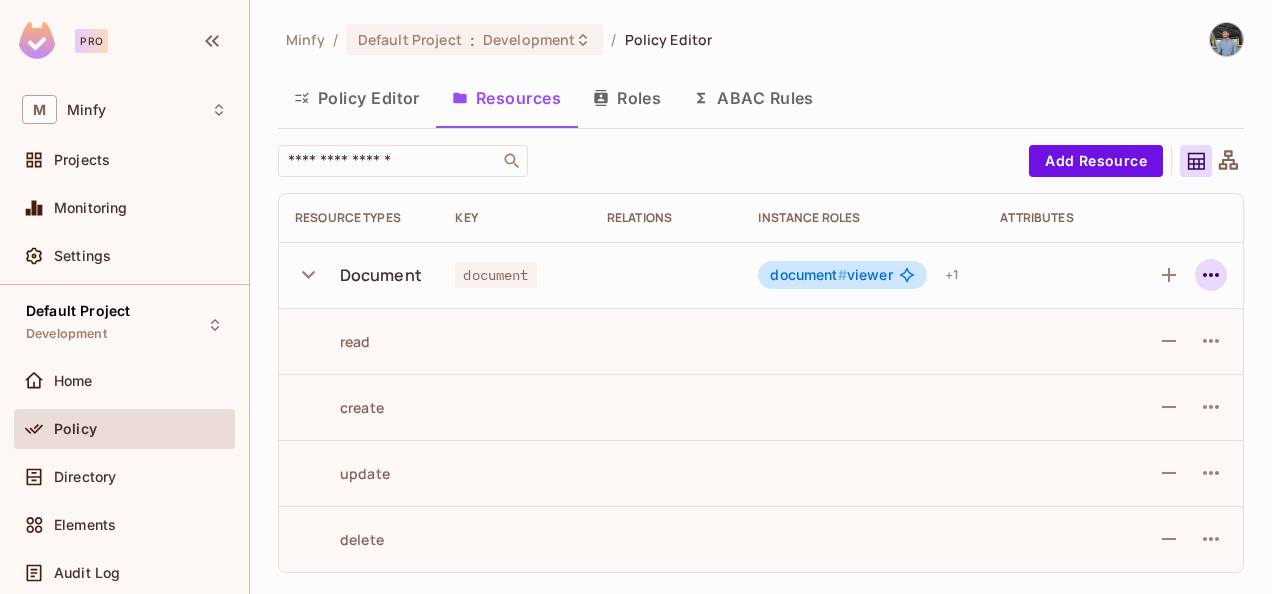 click 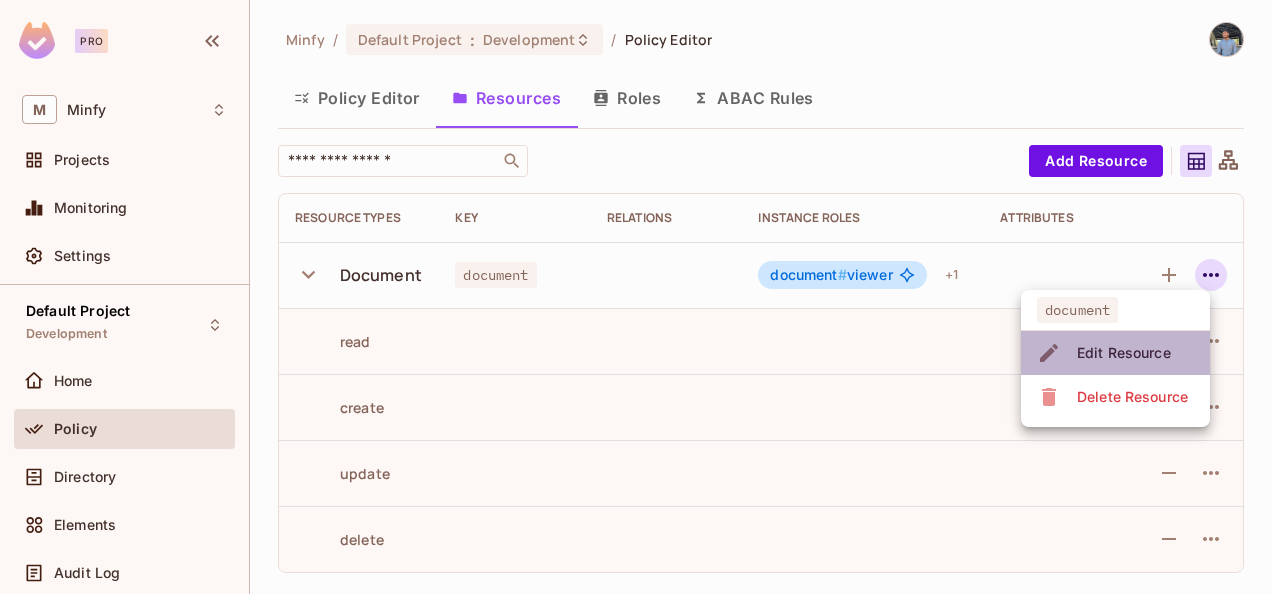 click on "Edit Resource" at bounding box center (1124, 353) 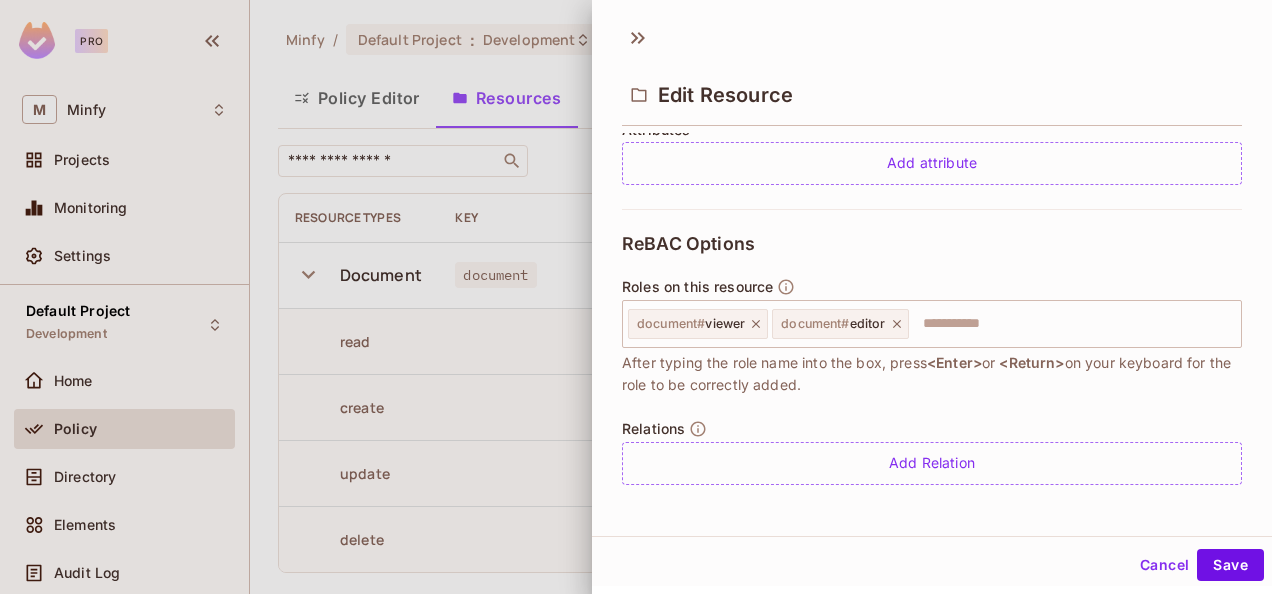 scroll, scrollTop: 505, scrollLeft: 0, axis: vertical 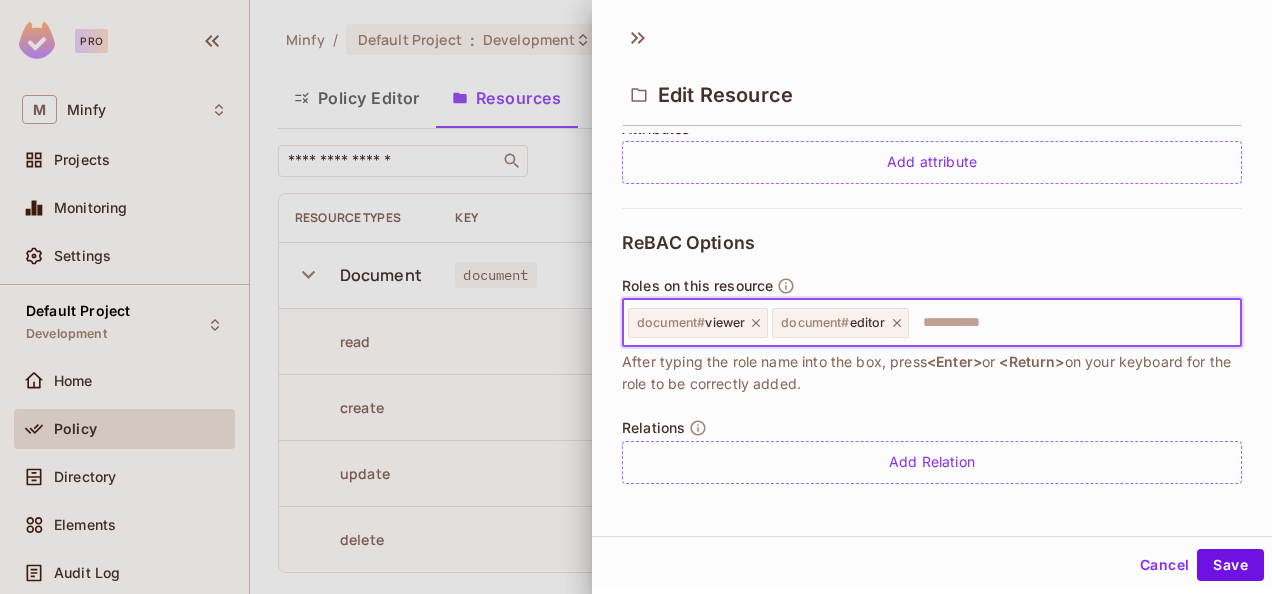 click at bounding box center [1072, 323] 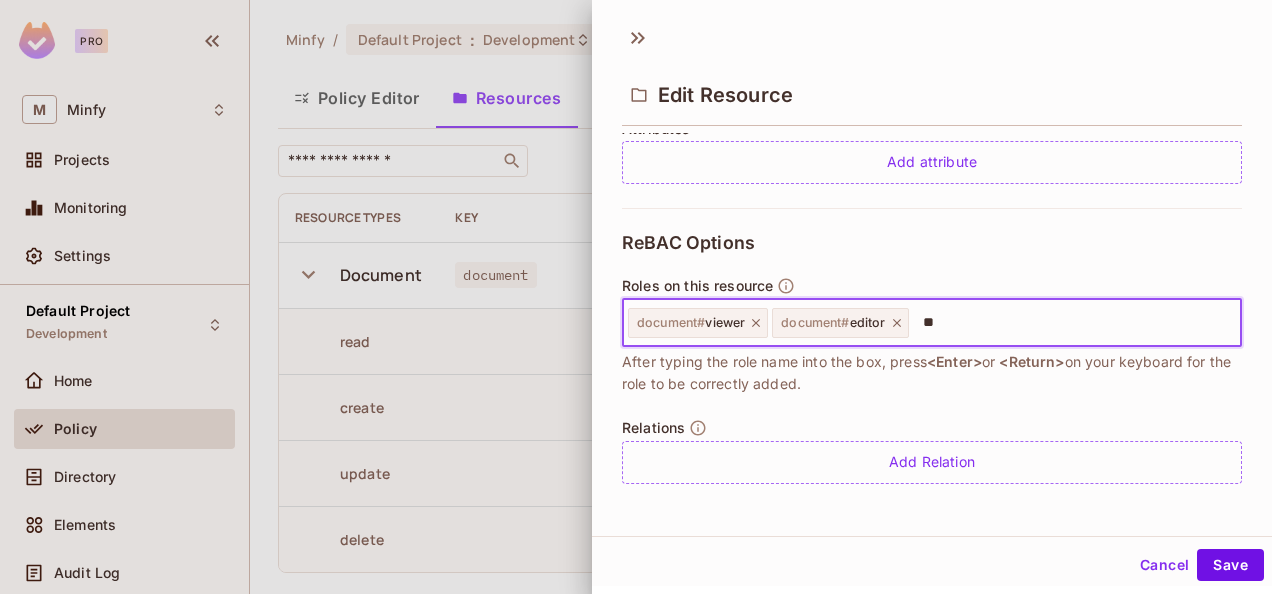 type on "*" 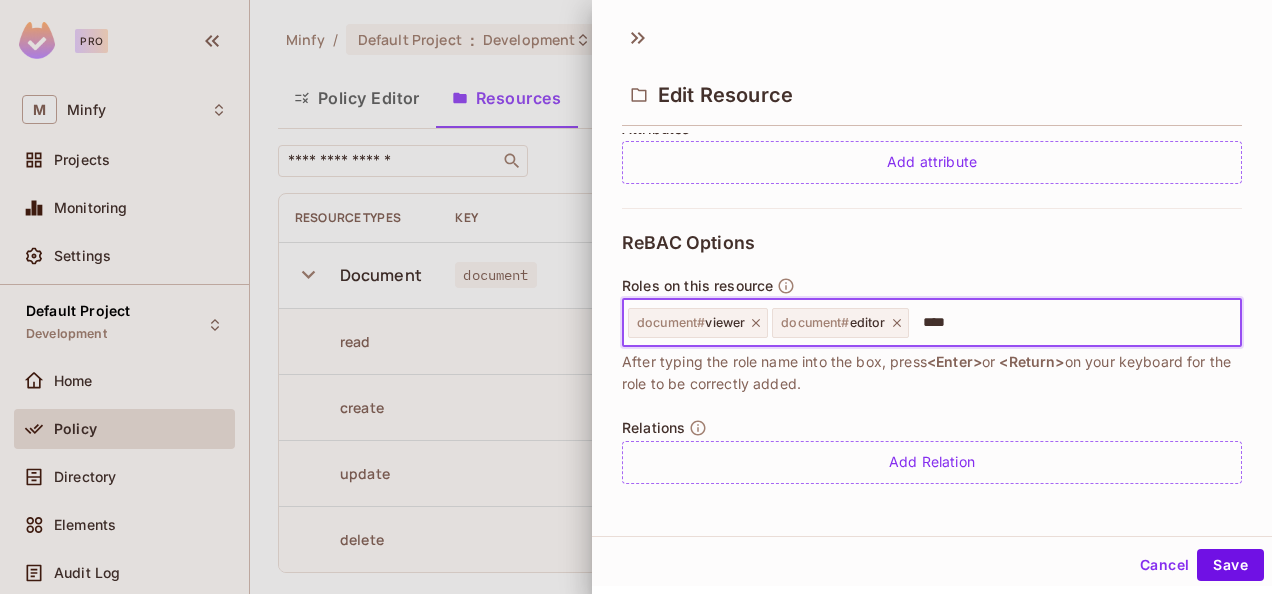 type on "*****" 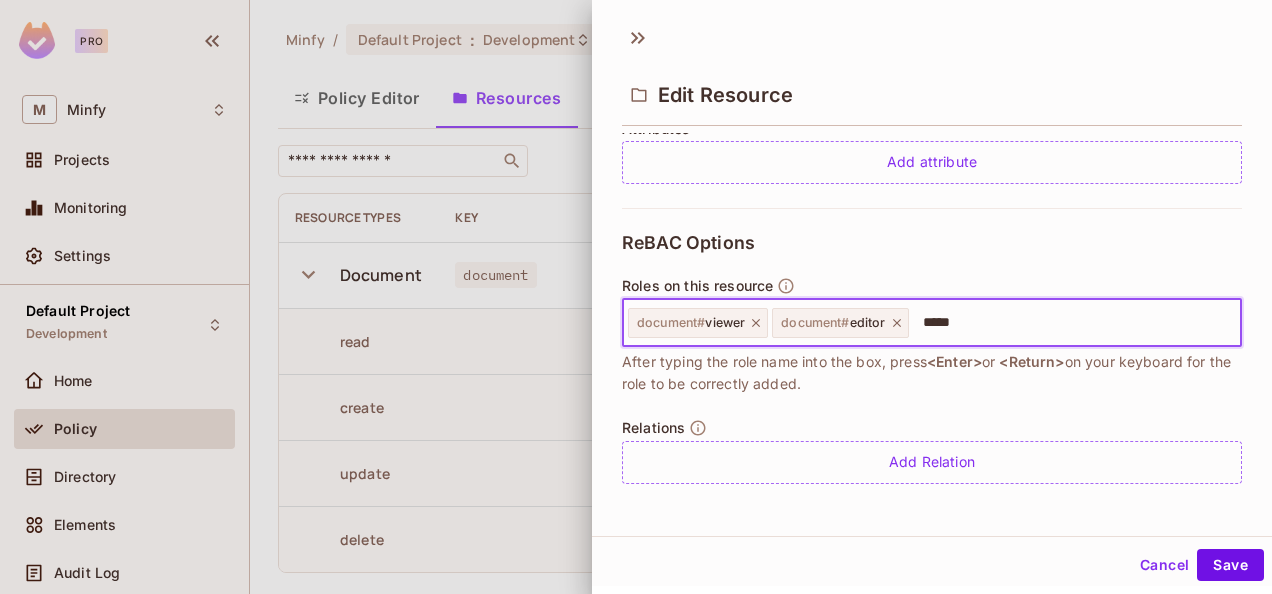 type 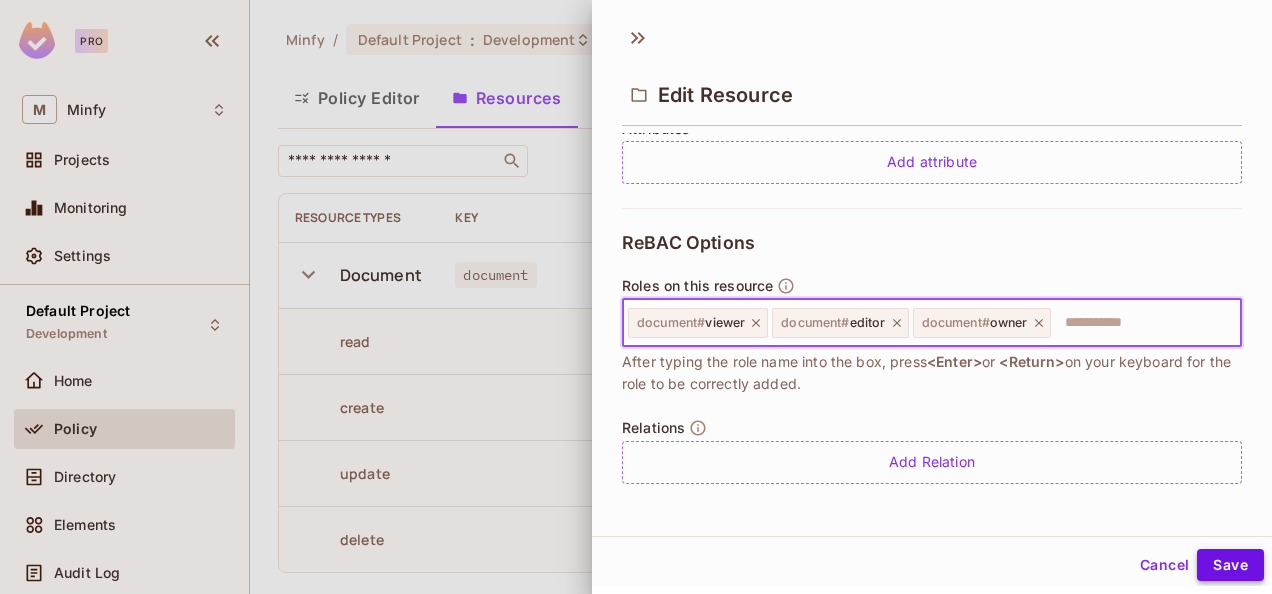 click on "Save" at bounding box center [1230, 565] 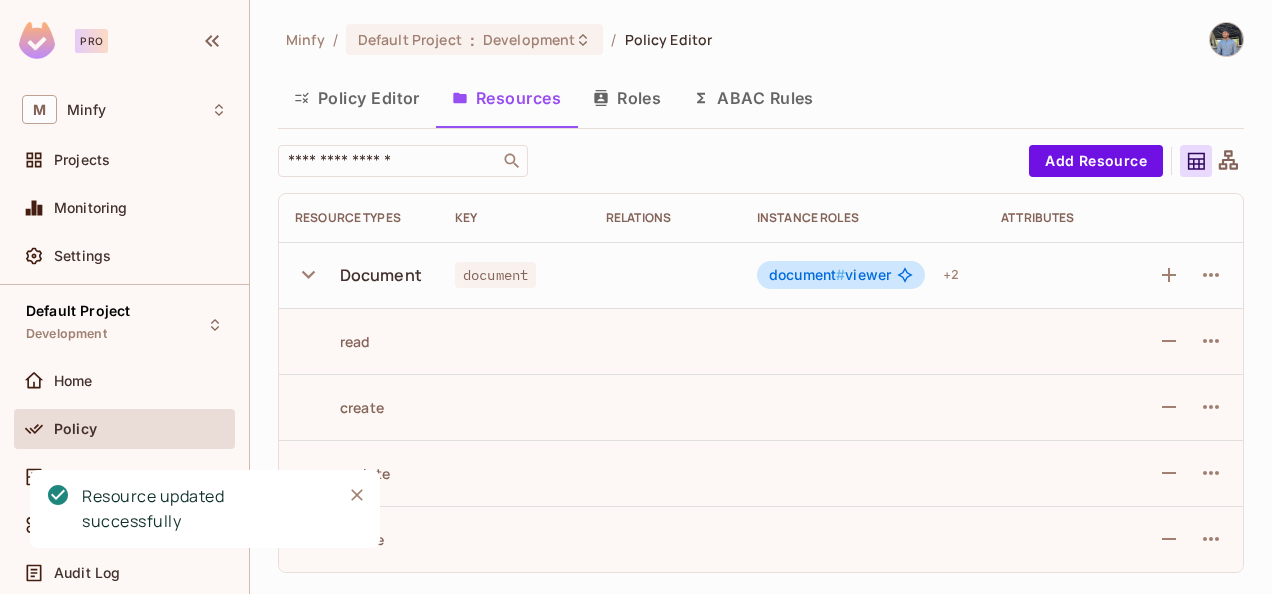 click on "Policy Editor" at bounding box center [357, 98] 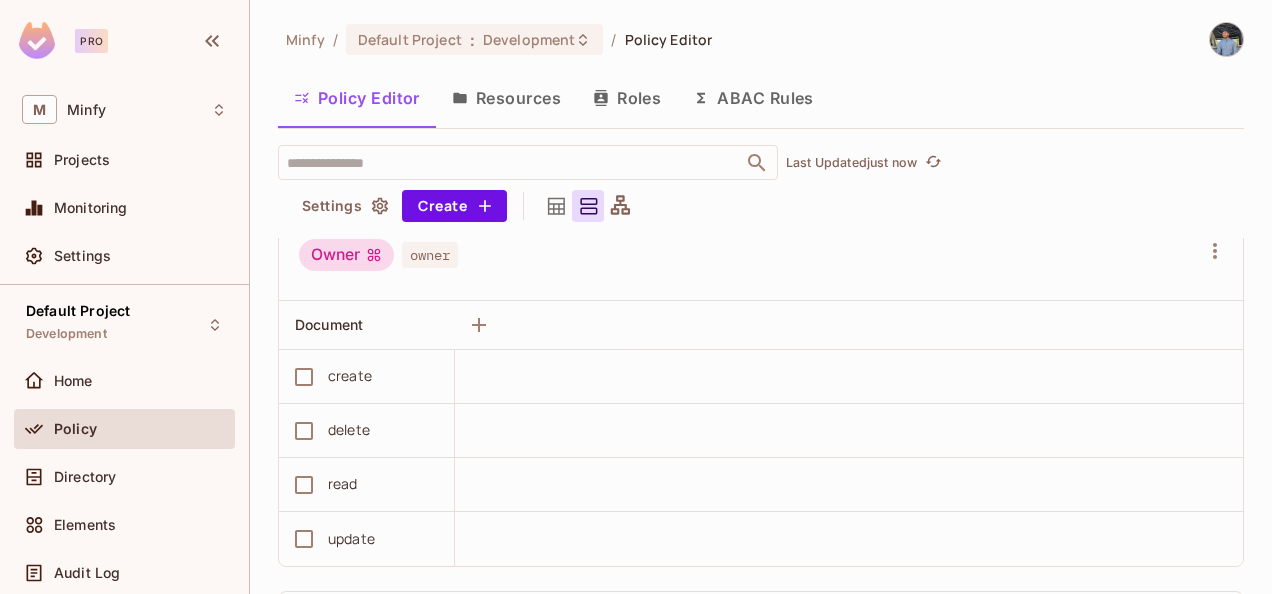 scroll, scrollTop: 600, scrollLeft: 0, axis: vertical 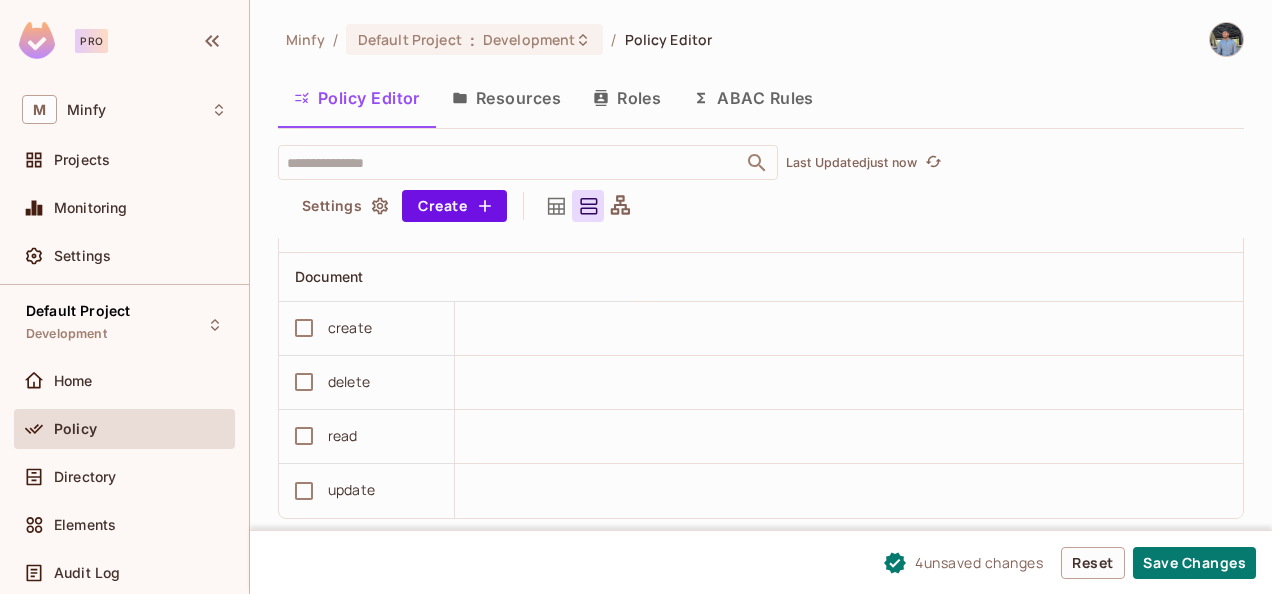 click on "create" at bounding box center [350, 328] 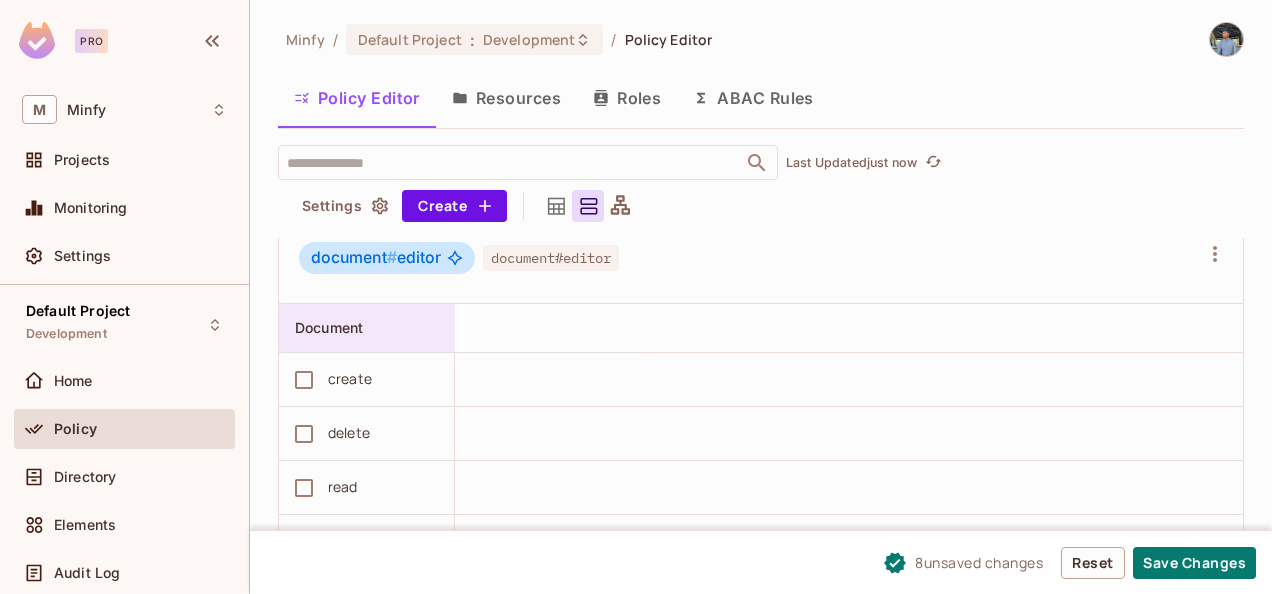 scroll, scrollTop: 1178, scrollLeft: 0, axis: vertical 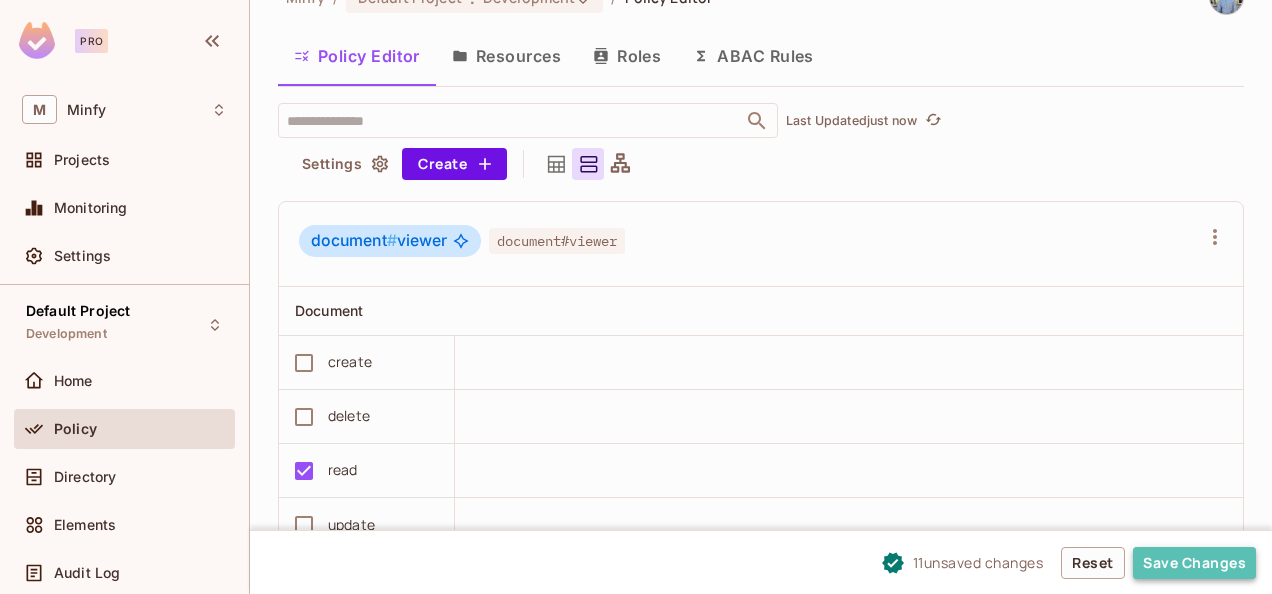 click on "Save Changes" at bounding box center (1194, 563) 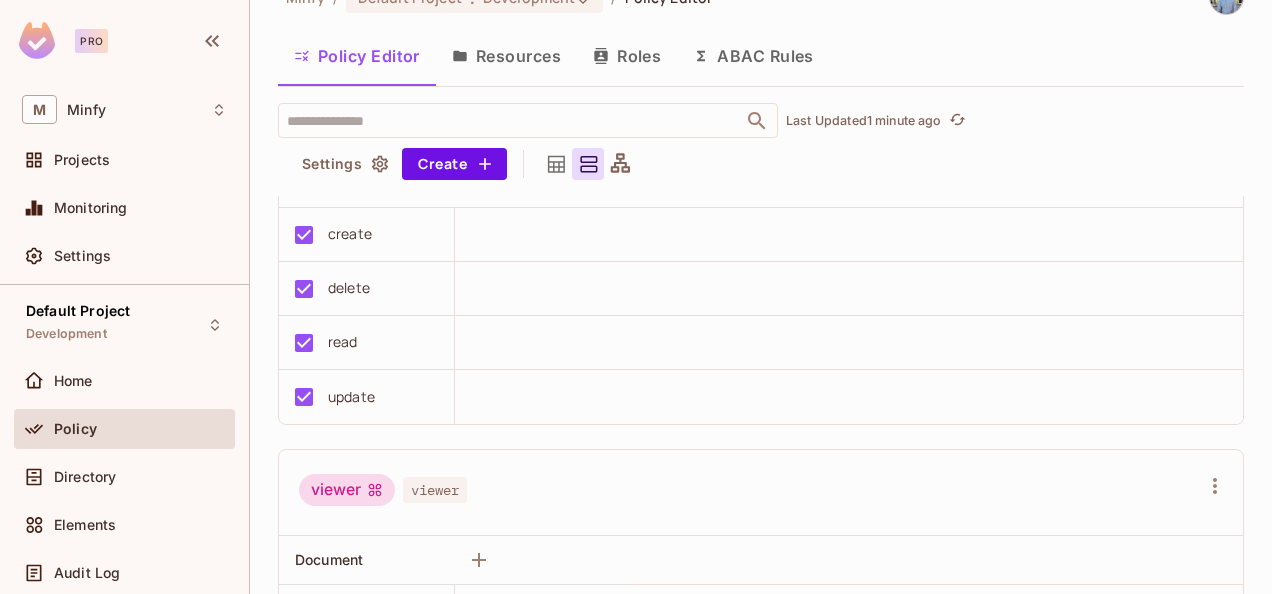 scroll, scrollTop: 100, scrollLeft: 0, axis: vertical 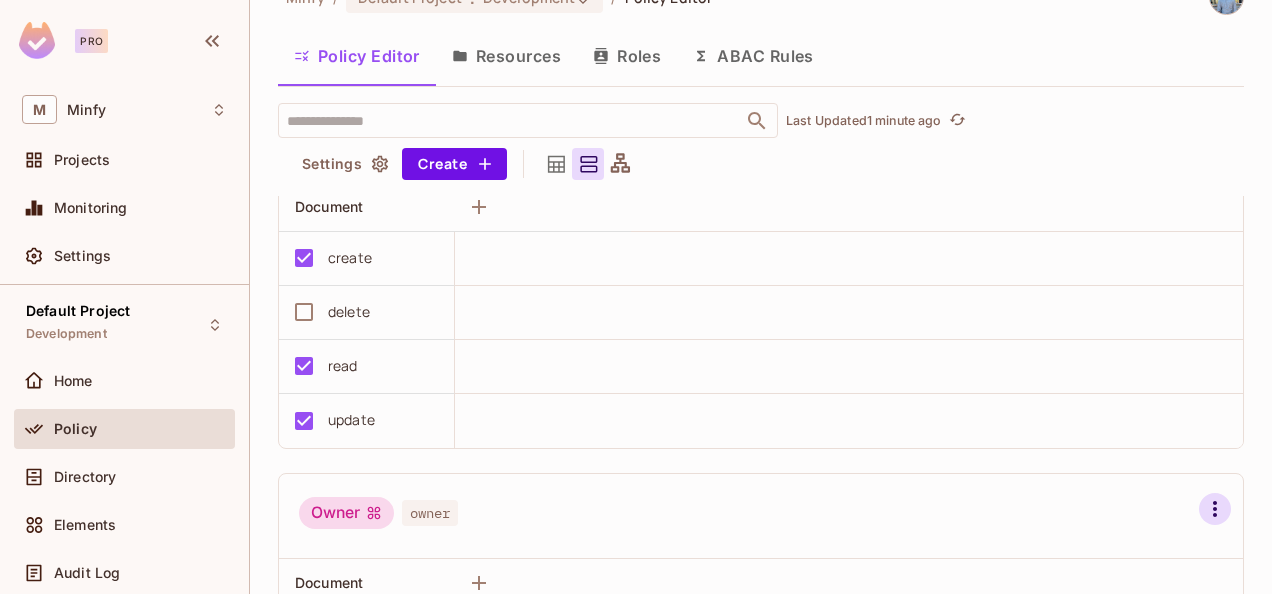 click 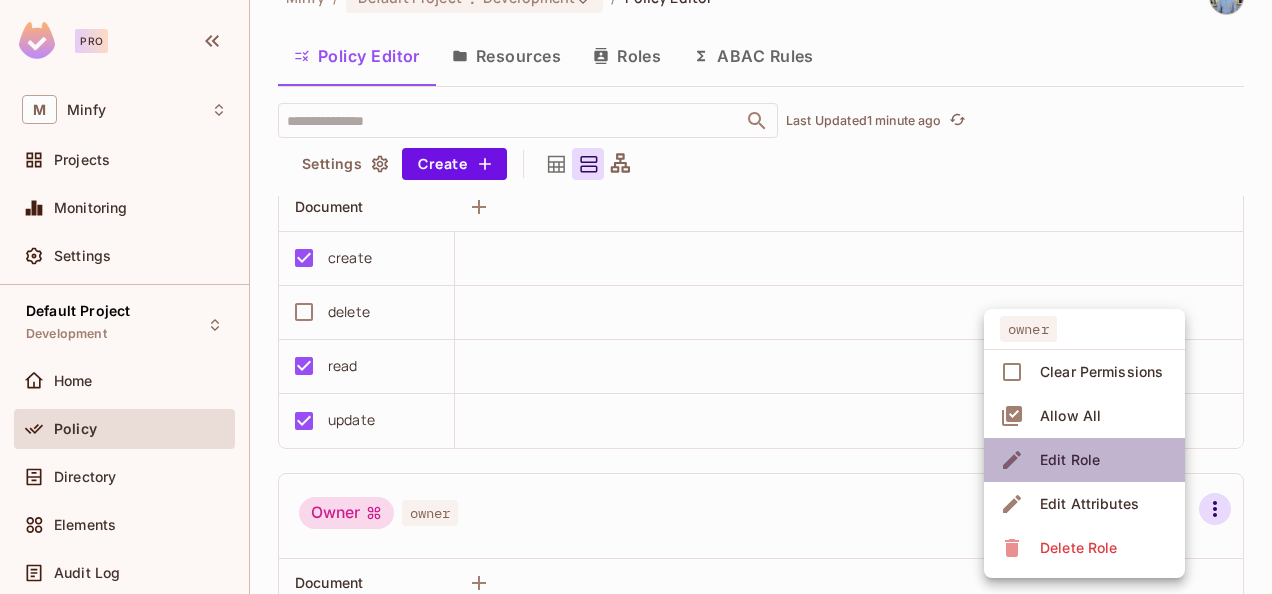 click on "Edit Role" at bounding box center (1070, 460) 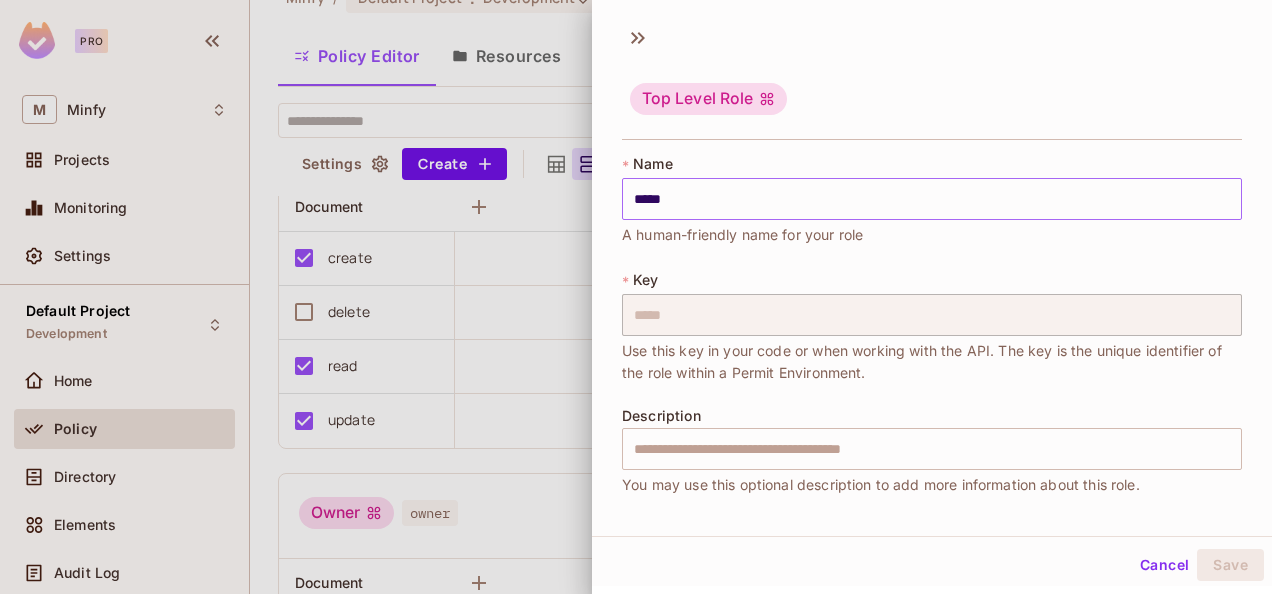 click on "*****" at bounding box center [932, 199] 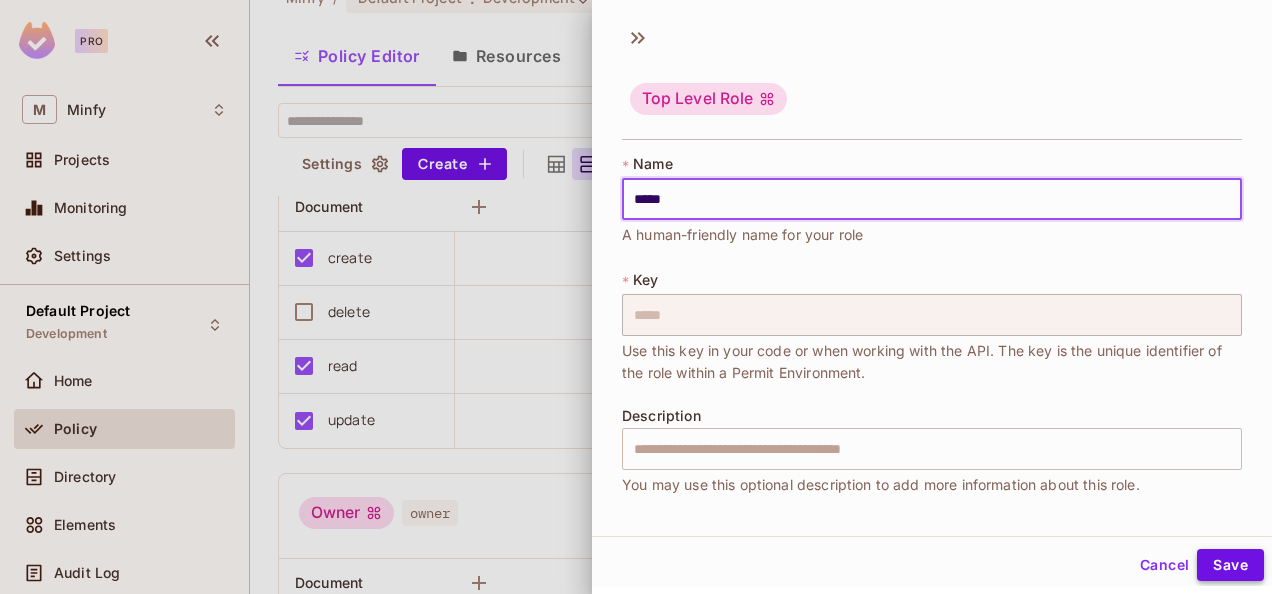 type on "*****" 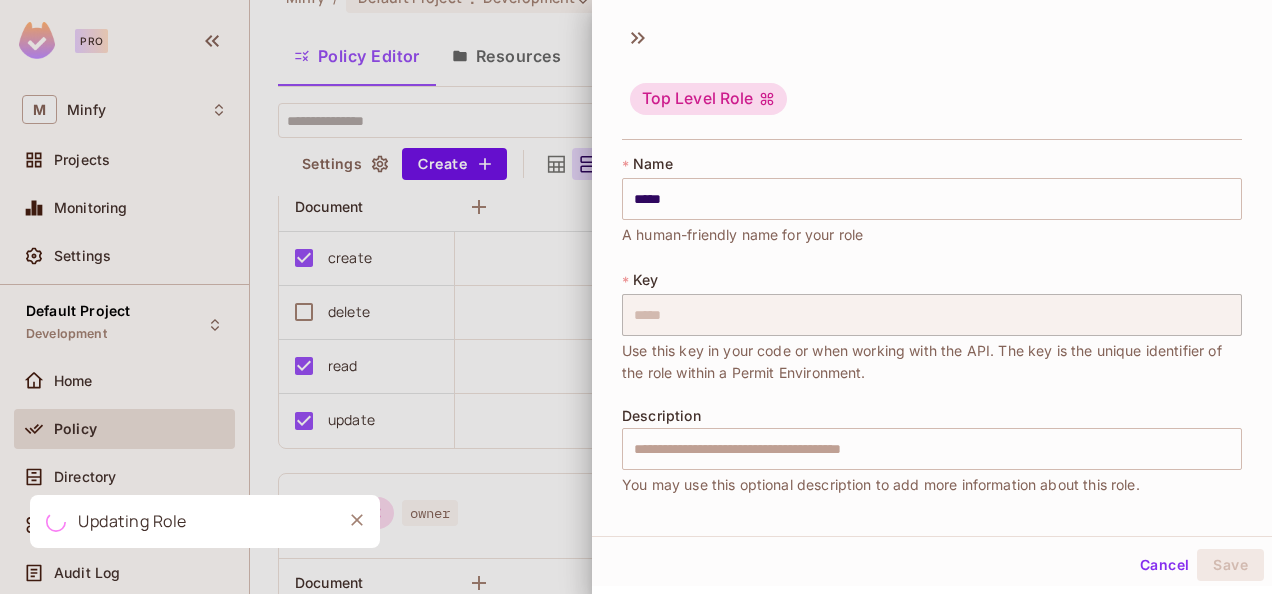 scroll, scrollTop: 2, scrollLeft: 0, axis: vertical 